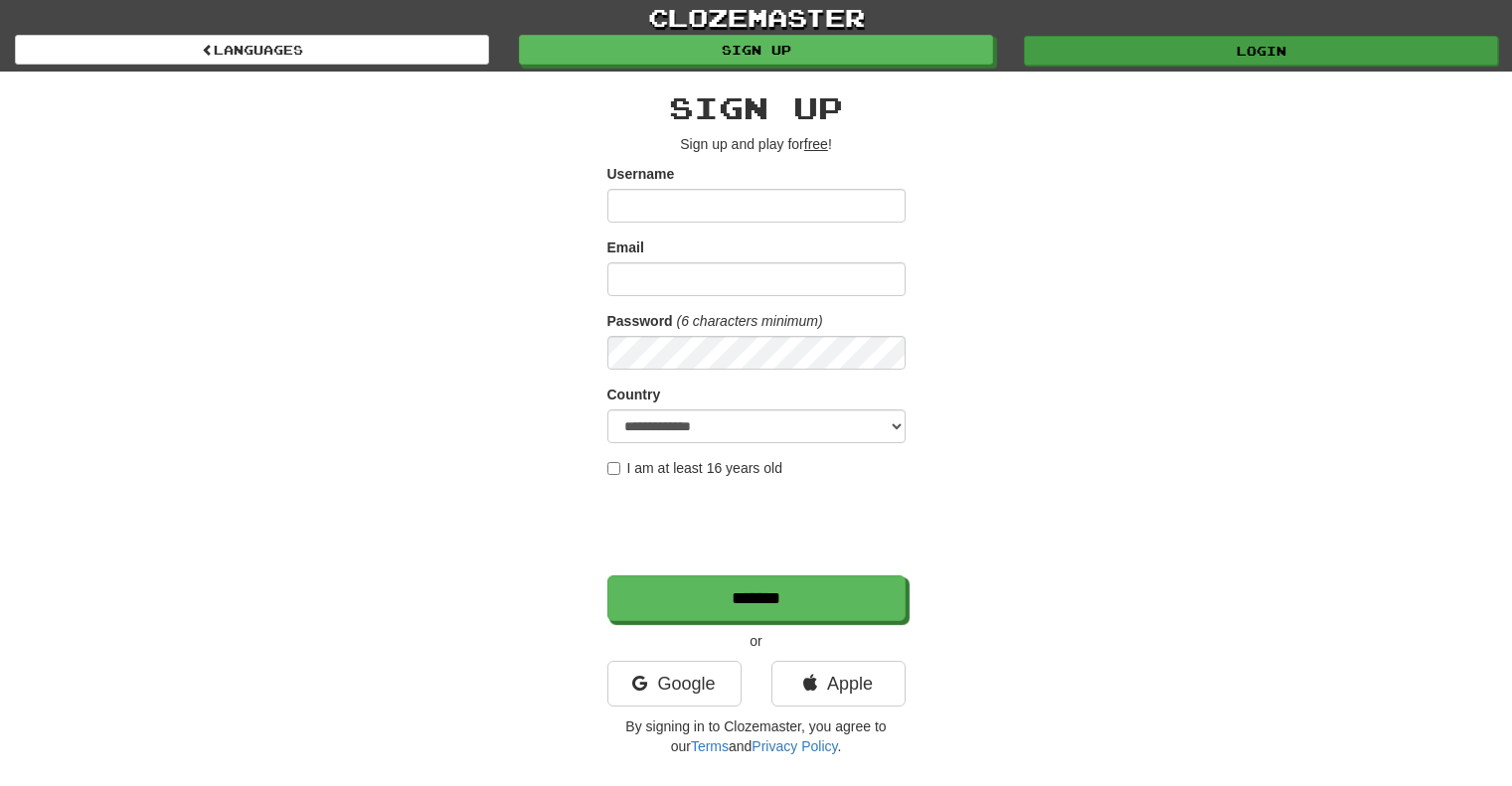 scroll, scrollTop: 0, scrollLeft: 0, axis: both 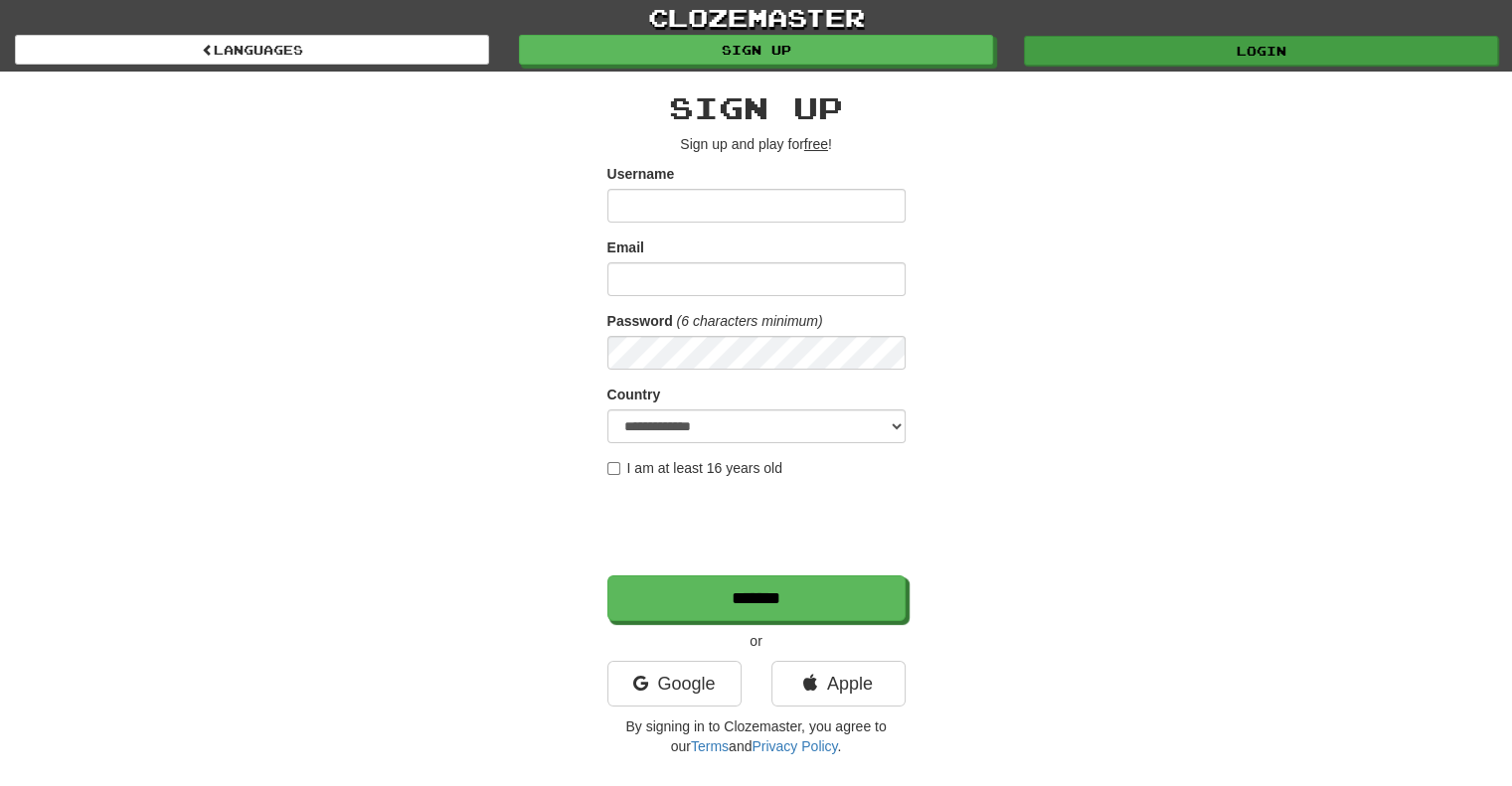 type on "*********" 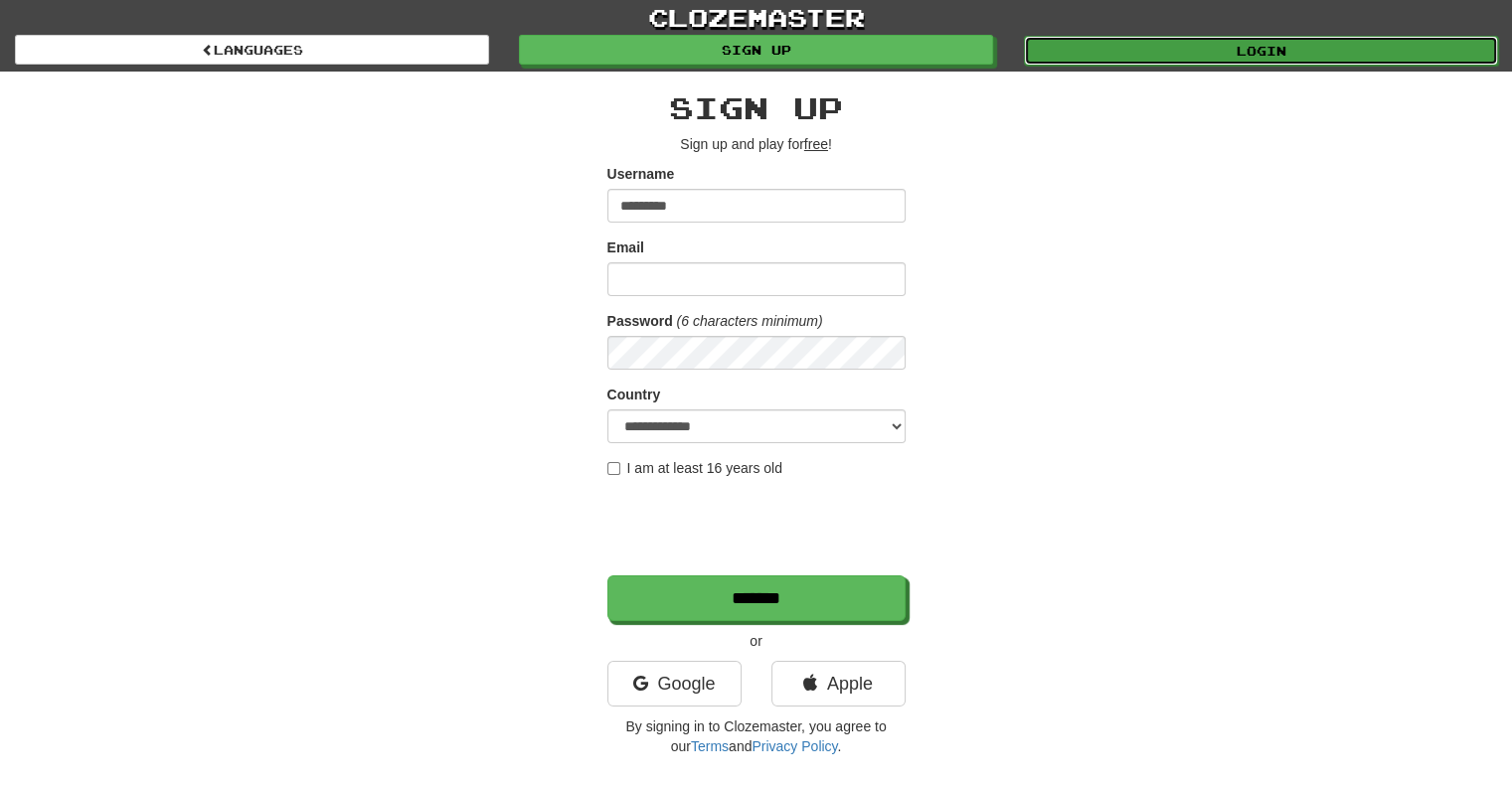 click on "Login" at bounding box center (1260, 51) 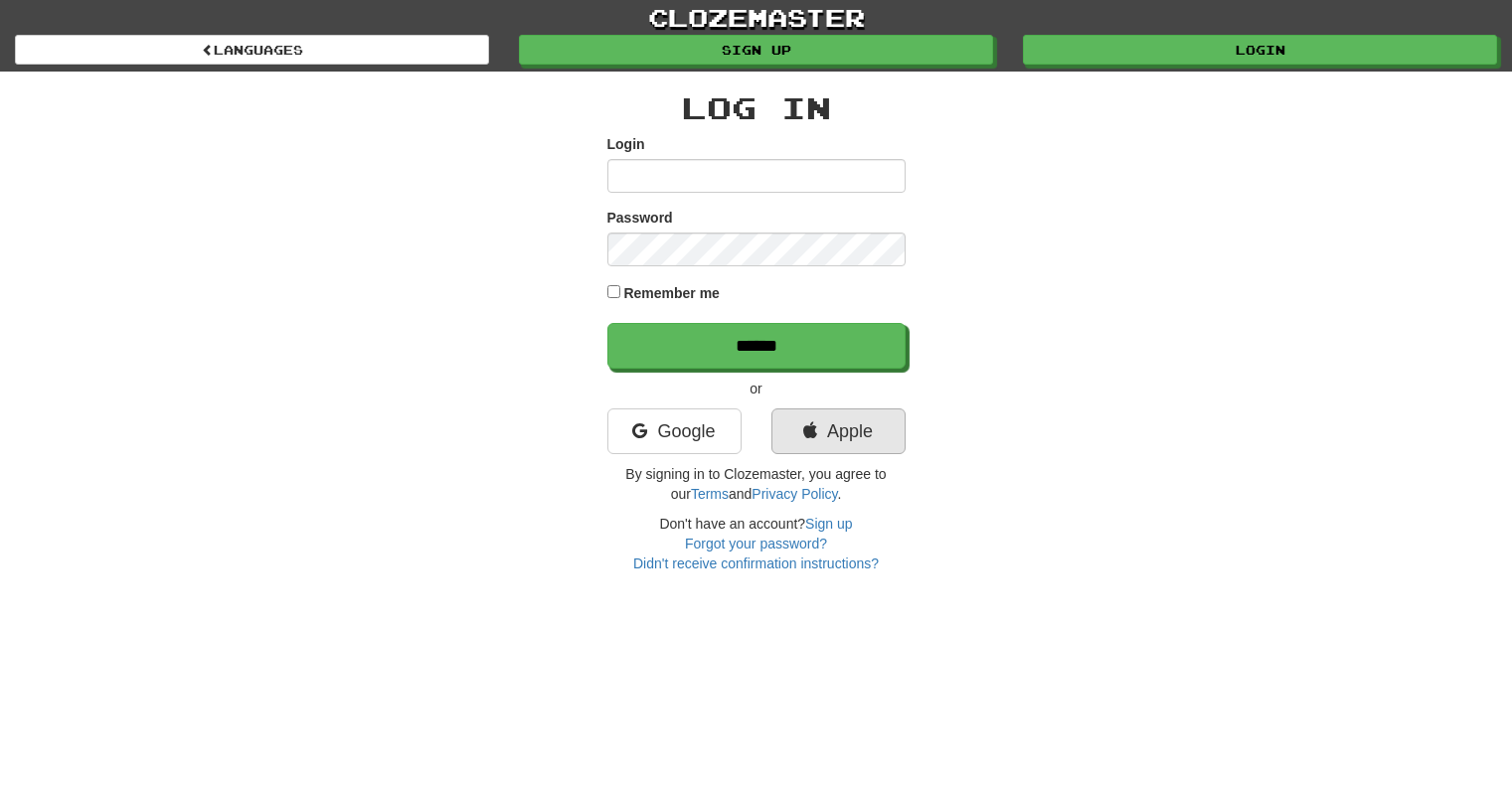 scroll, scrollTop: 0, scrollLeft: 0, axis: both 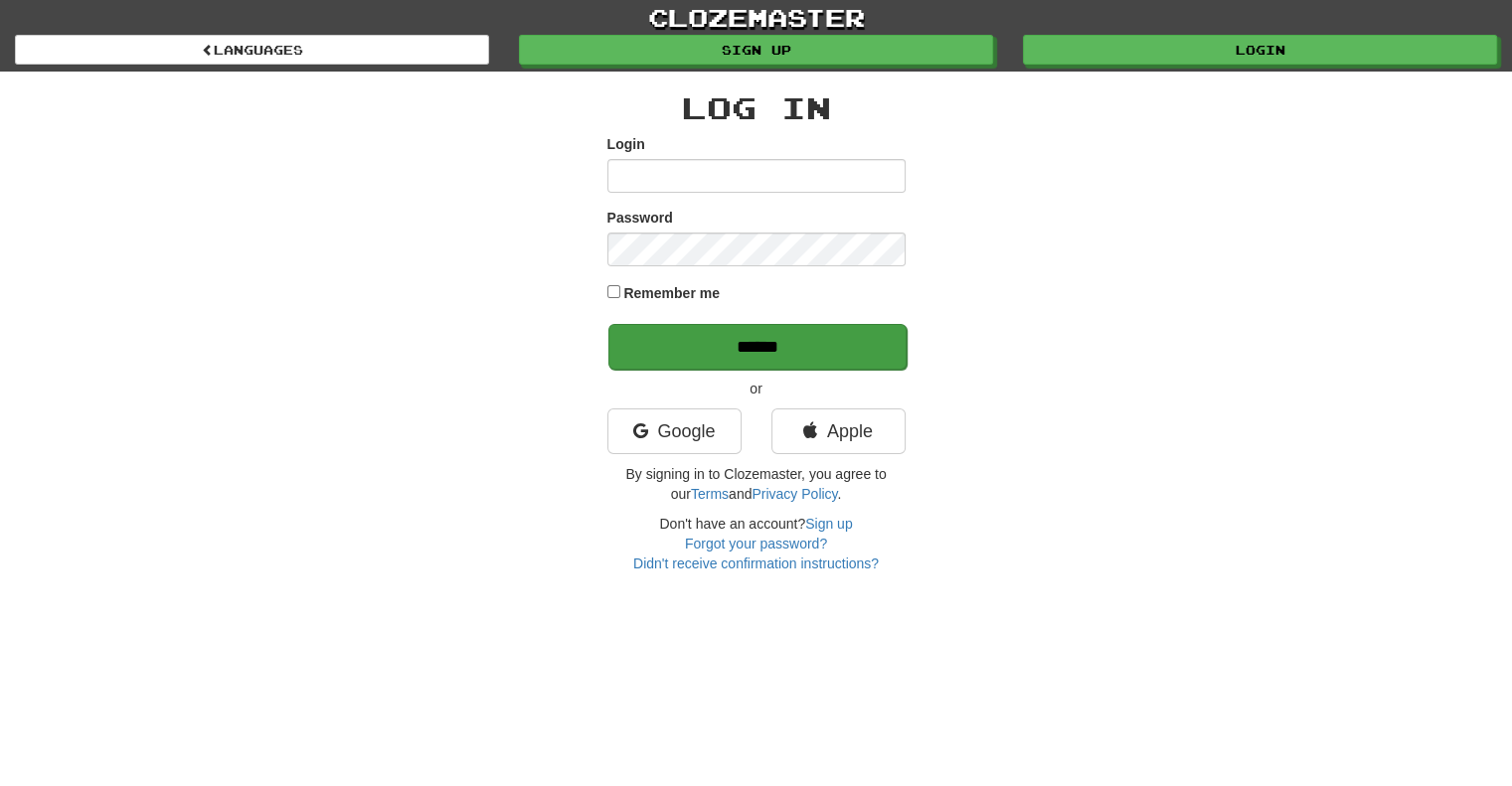 type on "*********" 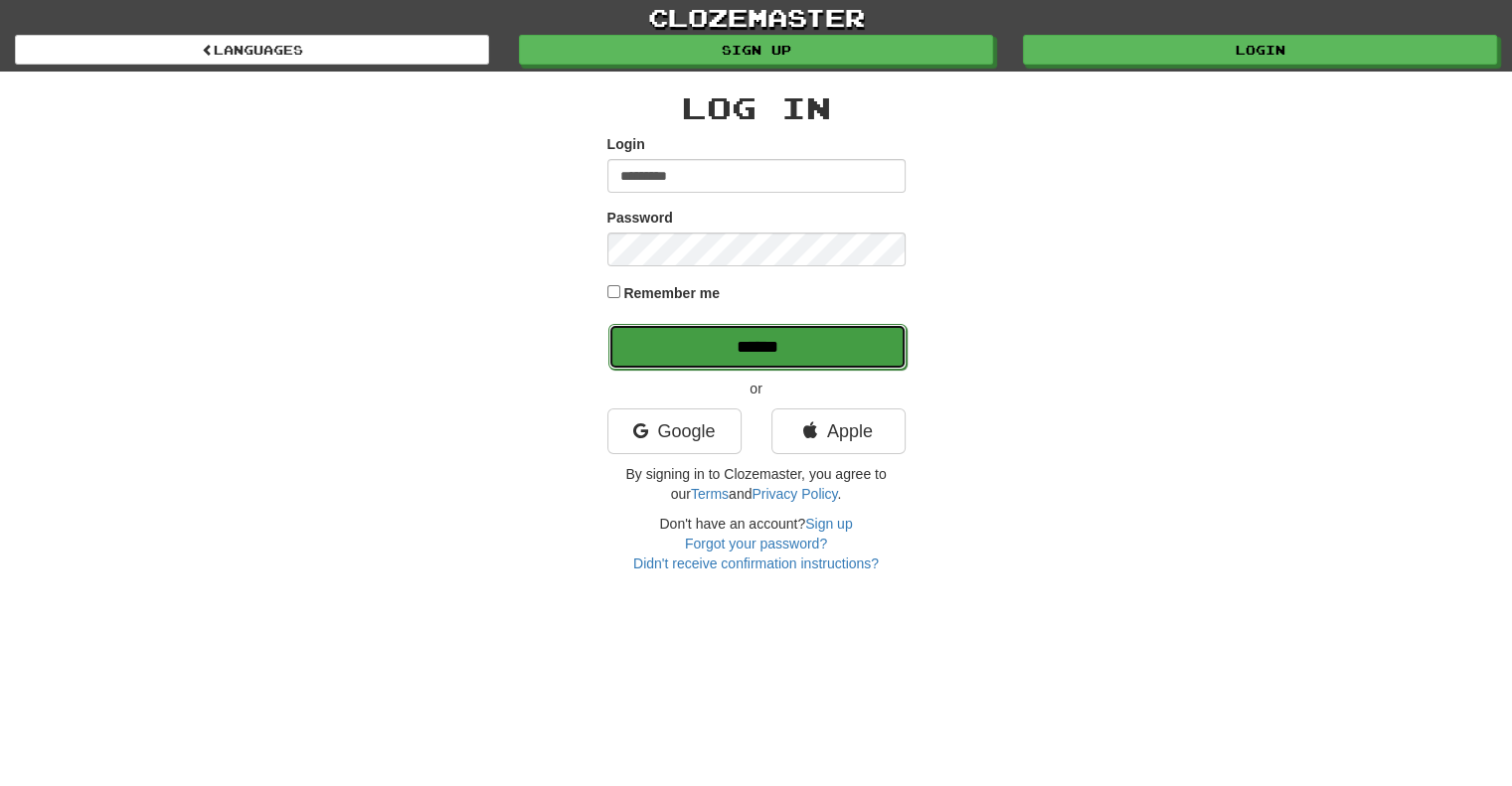 click on "******" at bounding box center (757, 347) 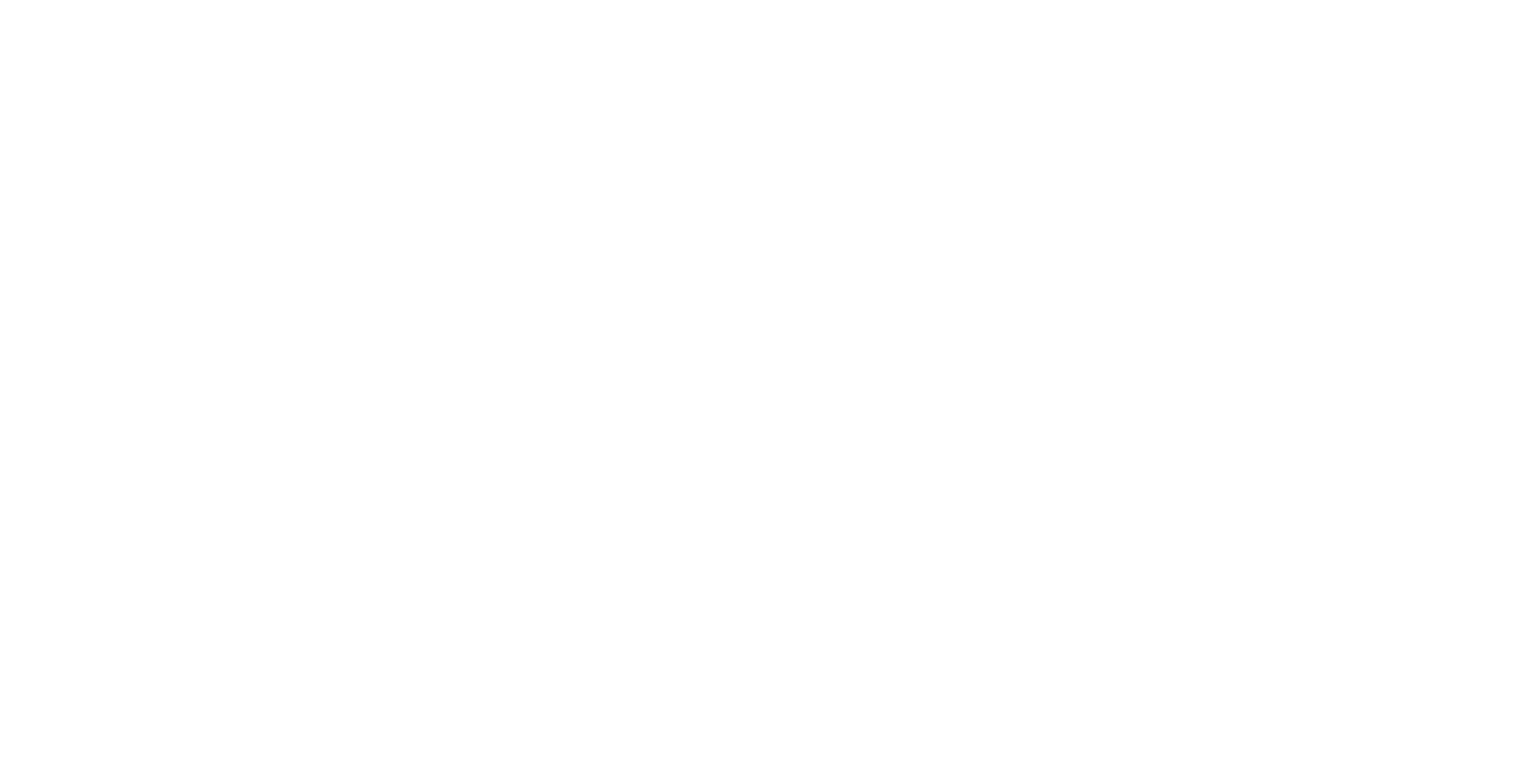 scroll, scrollTop: 0, scrollLeft: 0, axis: both 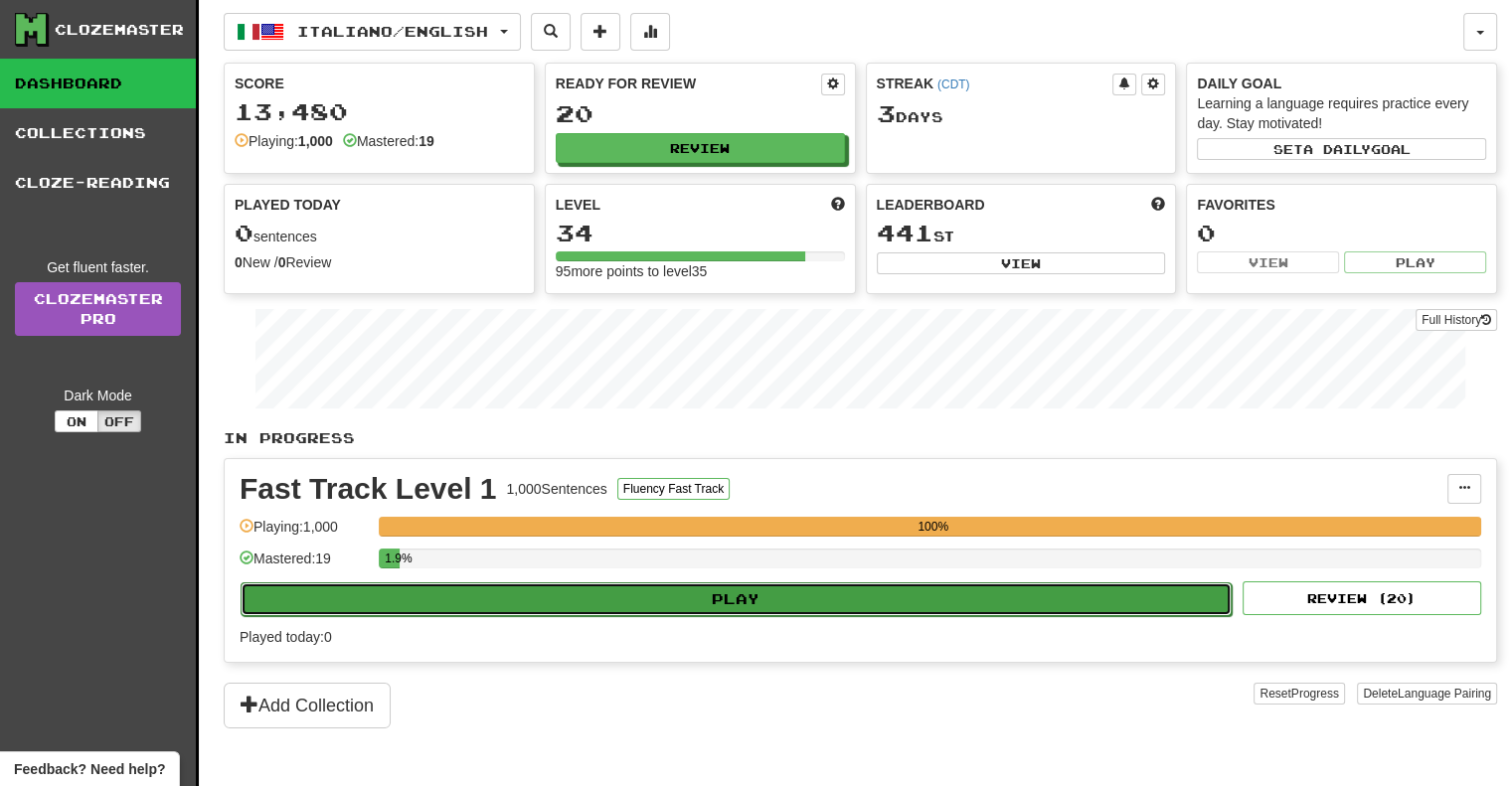 click on "Play" at bounding box center [736, 599] 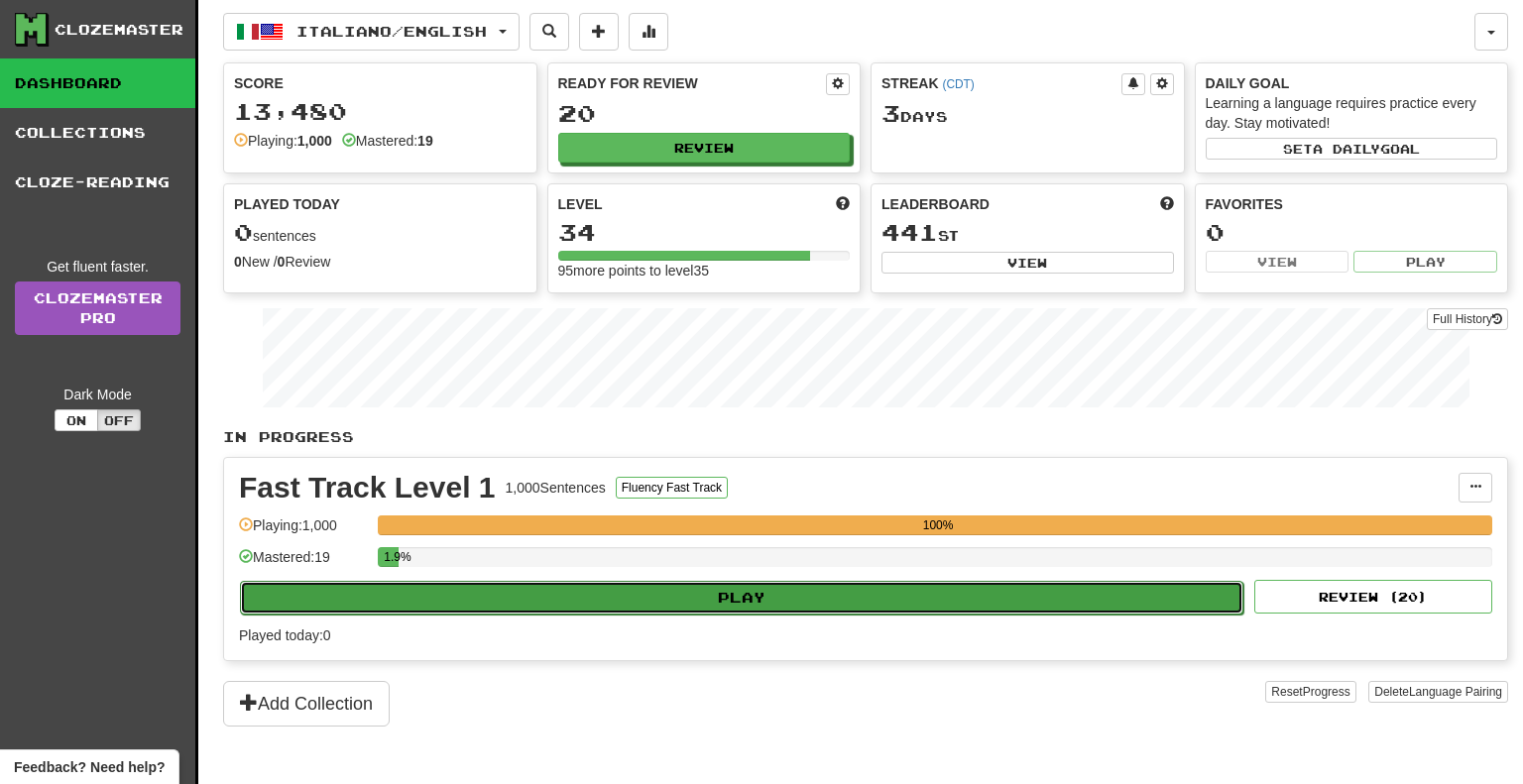 select on "**" 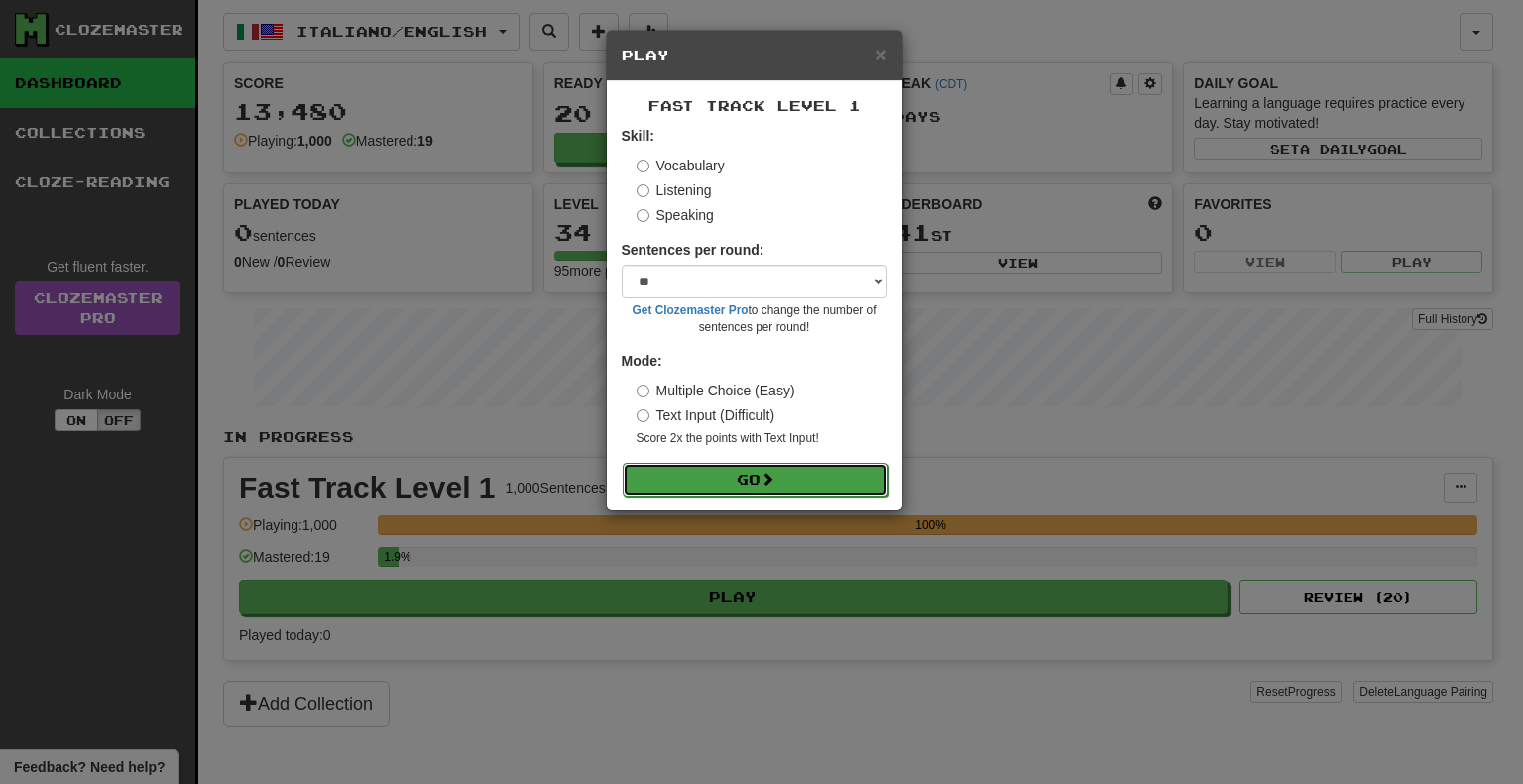 click at bounding box center [767, 479] 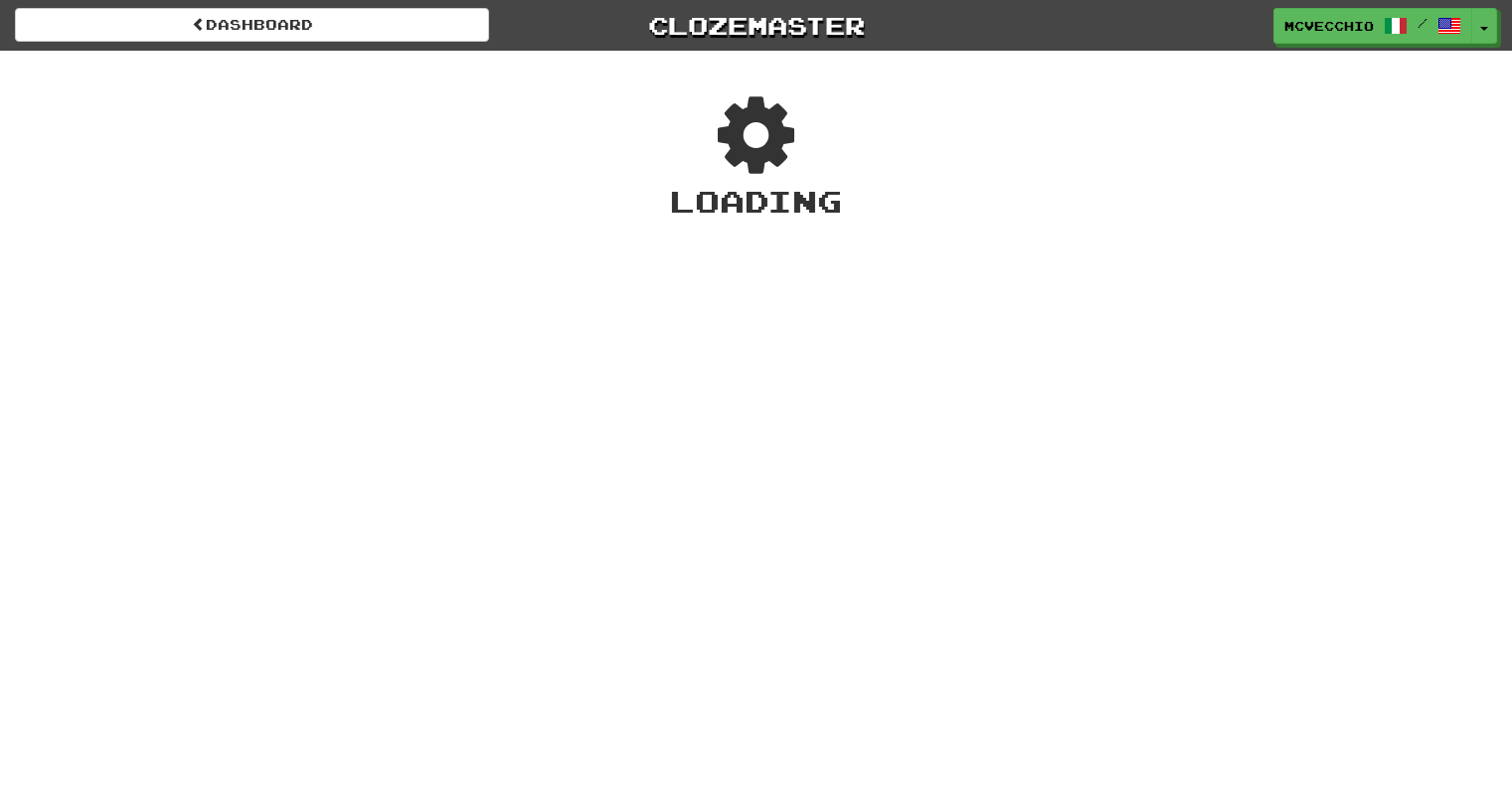 scroll, scrollTop: 0, scrollLeft: 0, axis: both 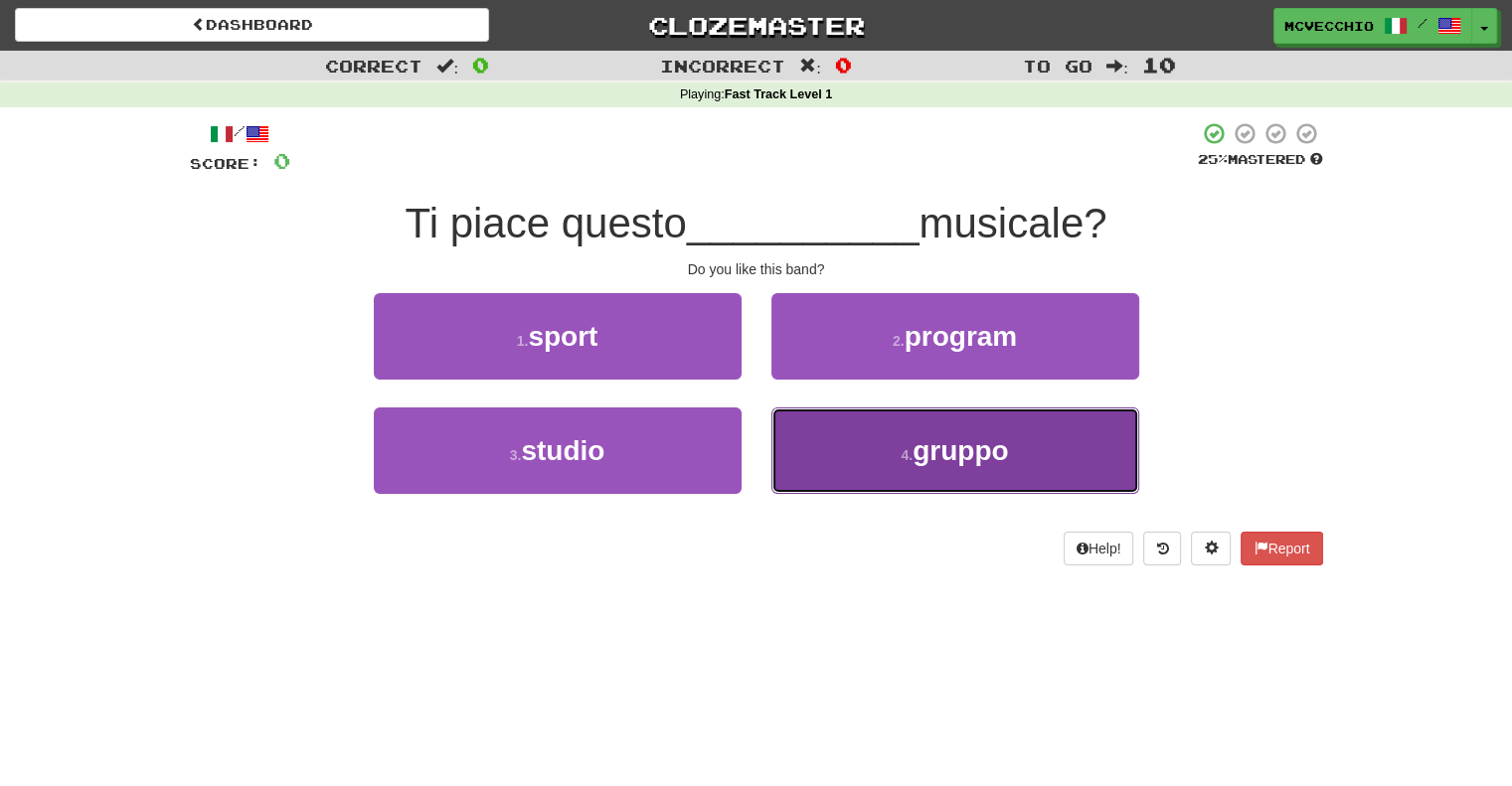 click on "gruppo" at bounding box center [960, 450] 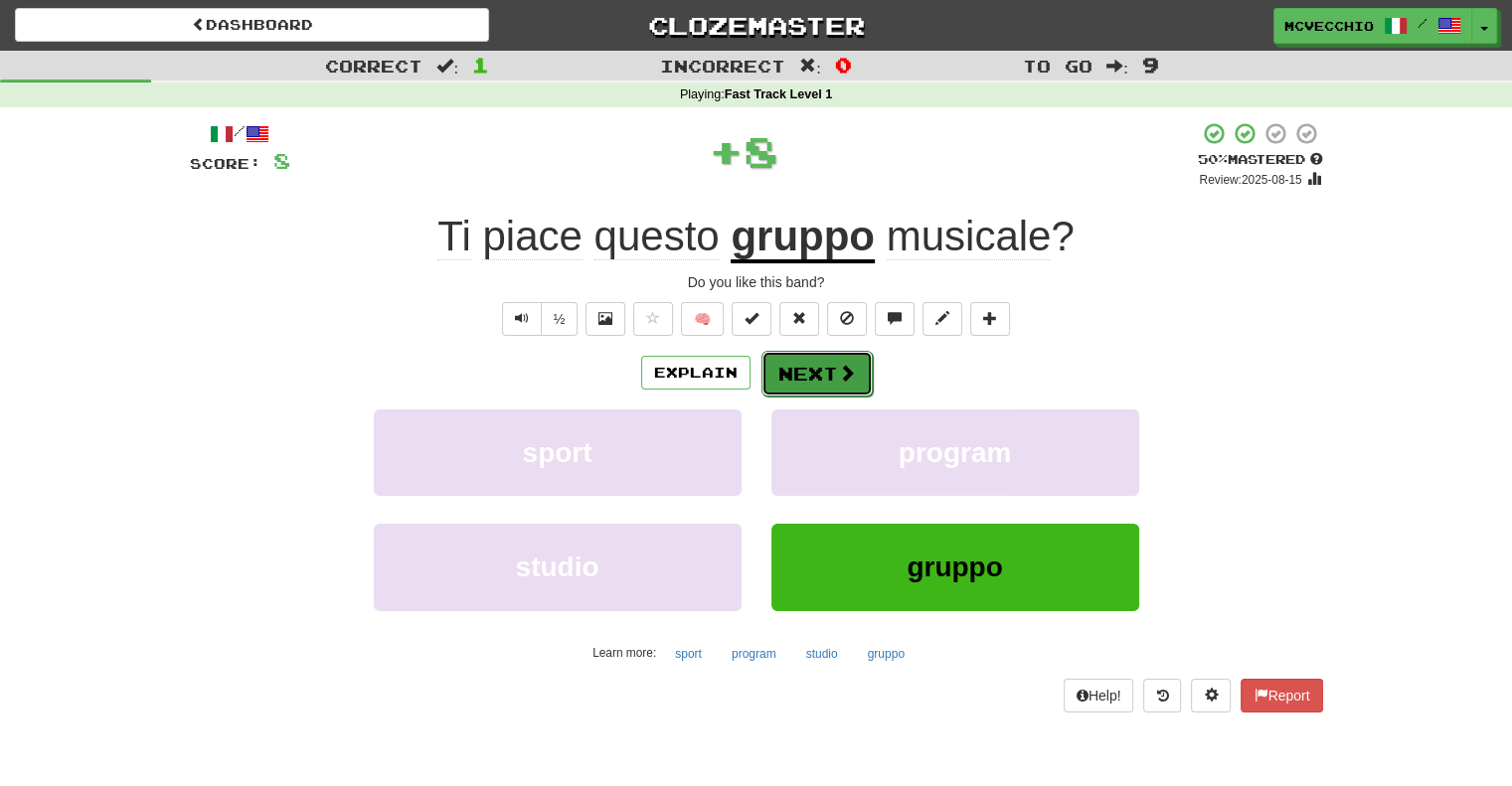 click at bounding box center [847, 373] 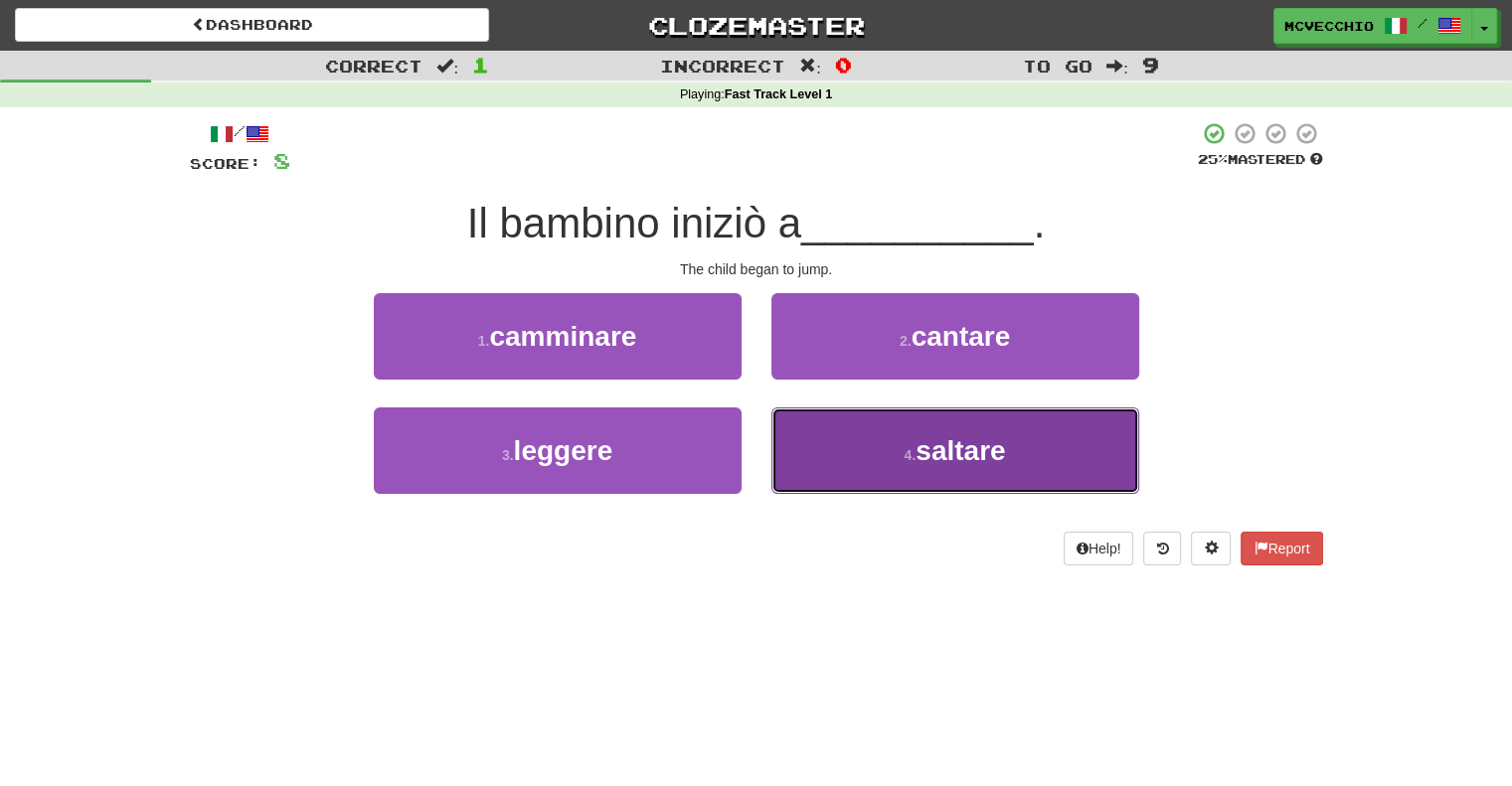click on "saltare" at bounding box center [960, 450] 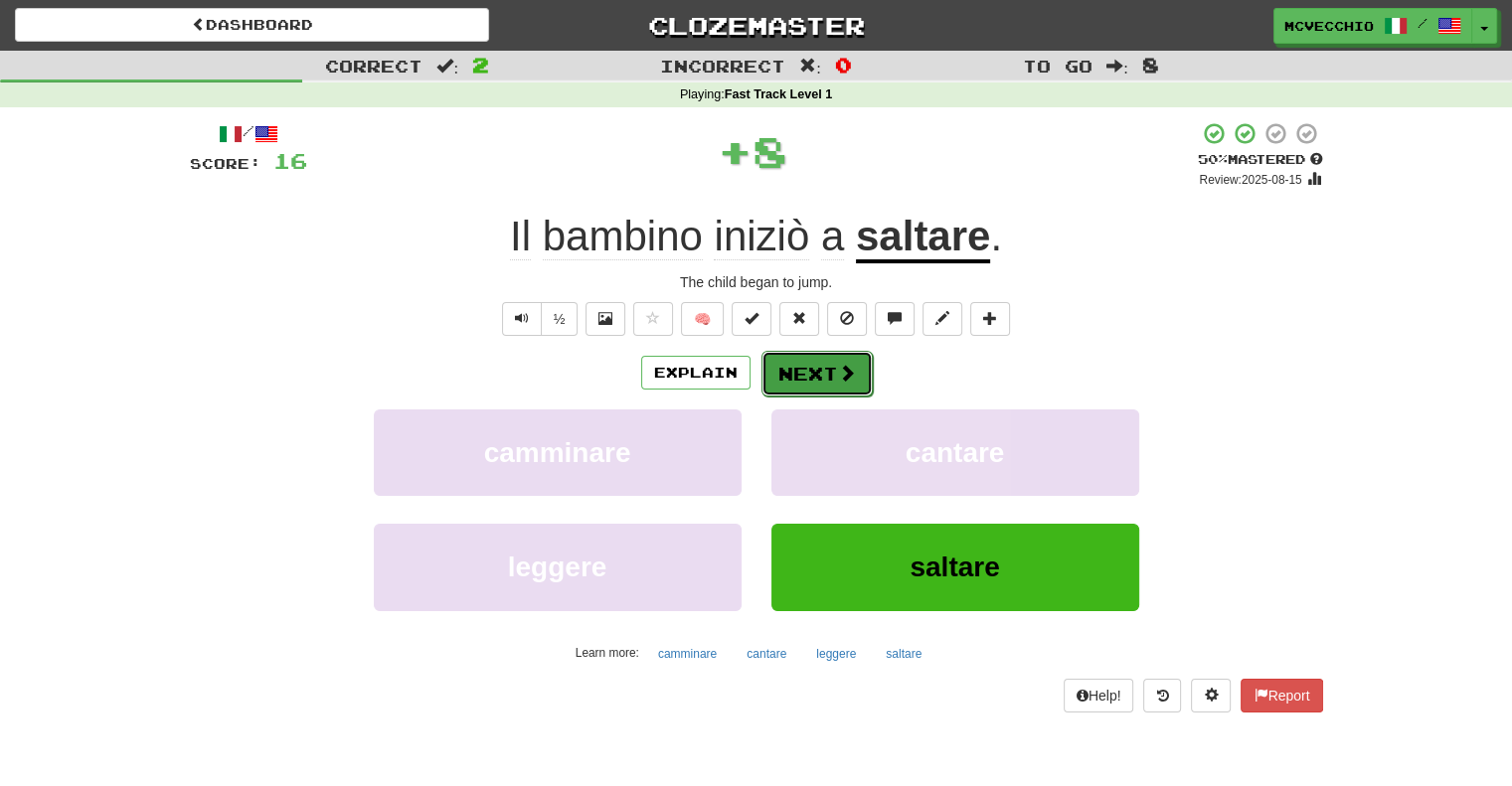 click at bounding box center [847, 373] 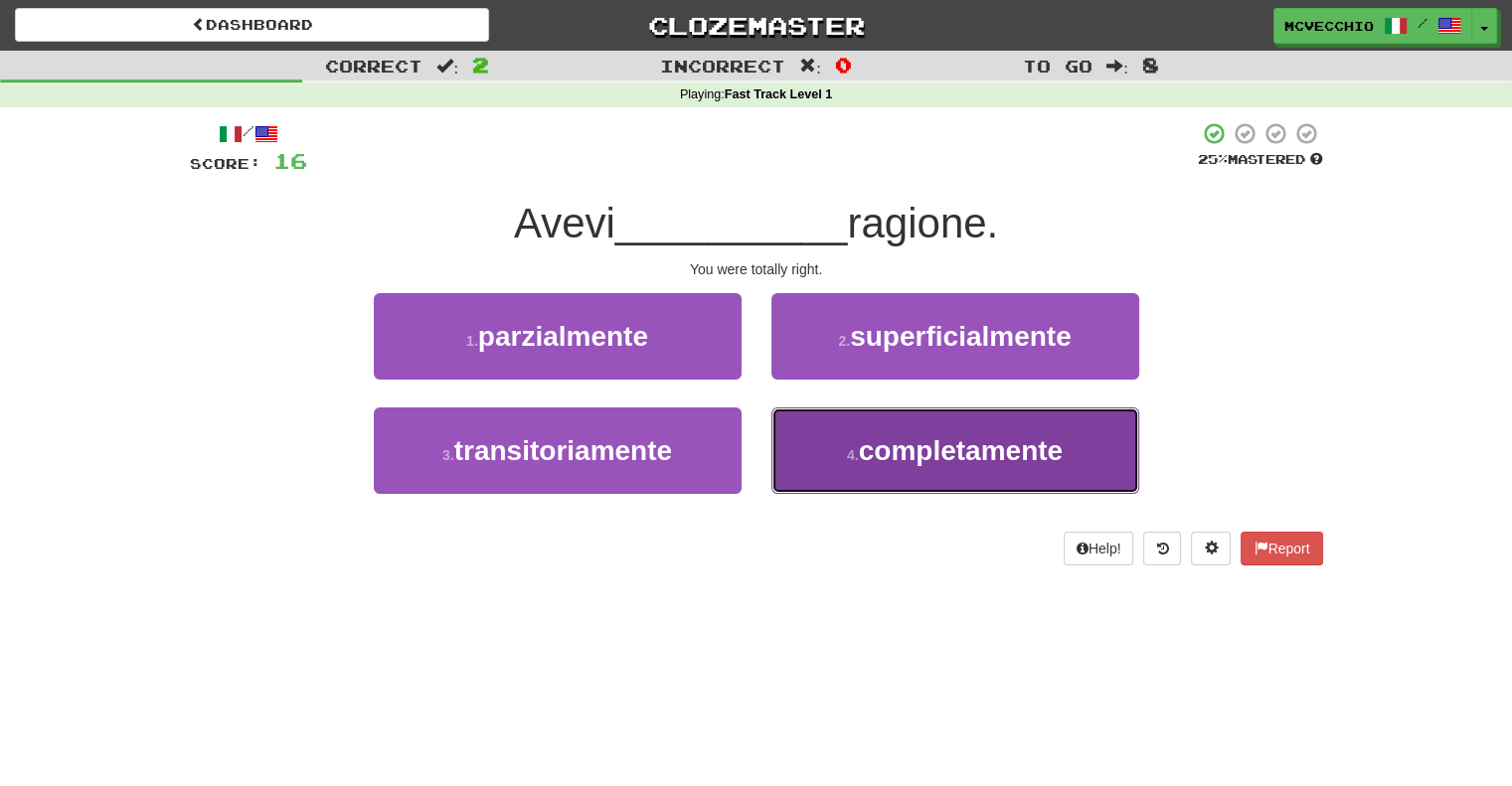 click on "completamente" at bounding box center (960, 450) 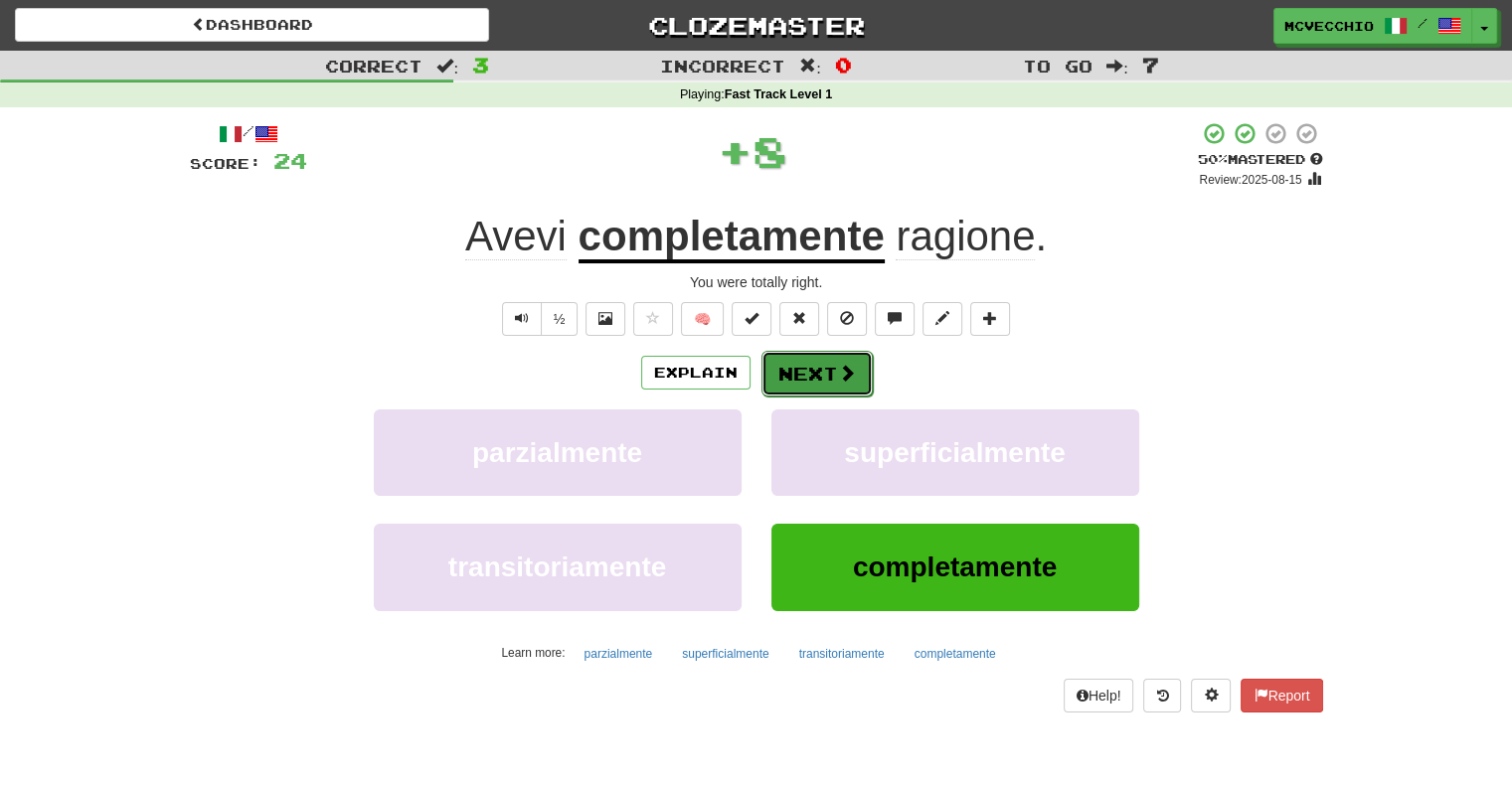 click on "Next" at bounding box center (817, 374) 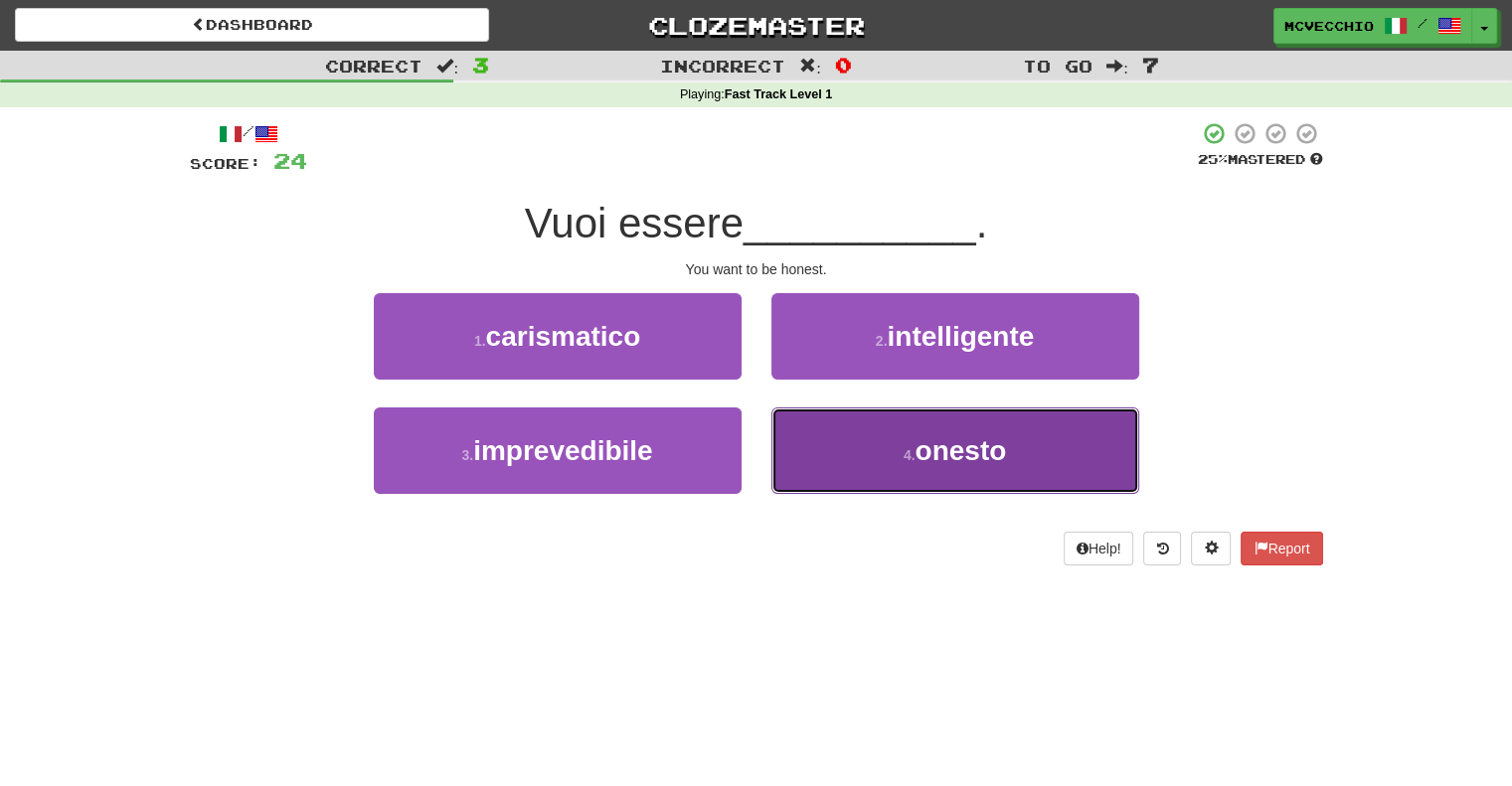 click on "onesto" at bounding box center (960, 450) 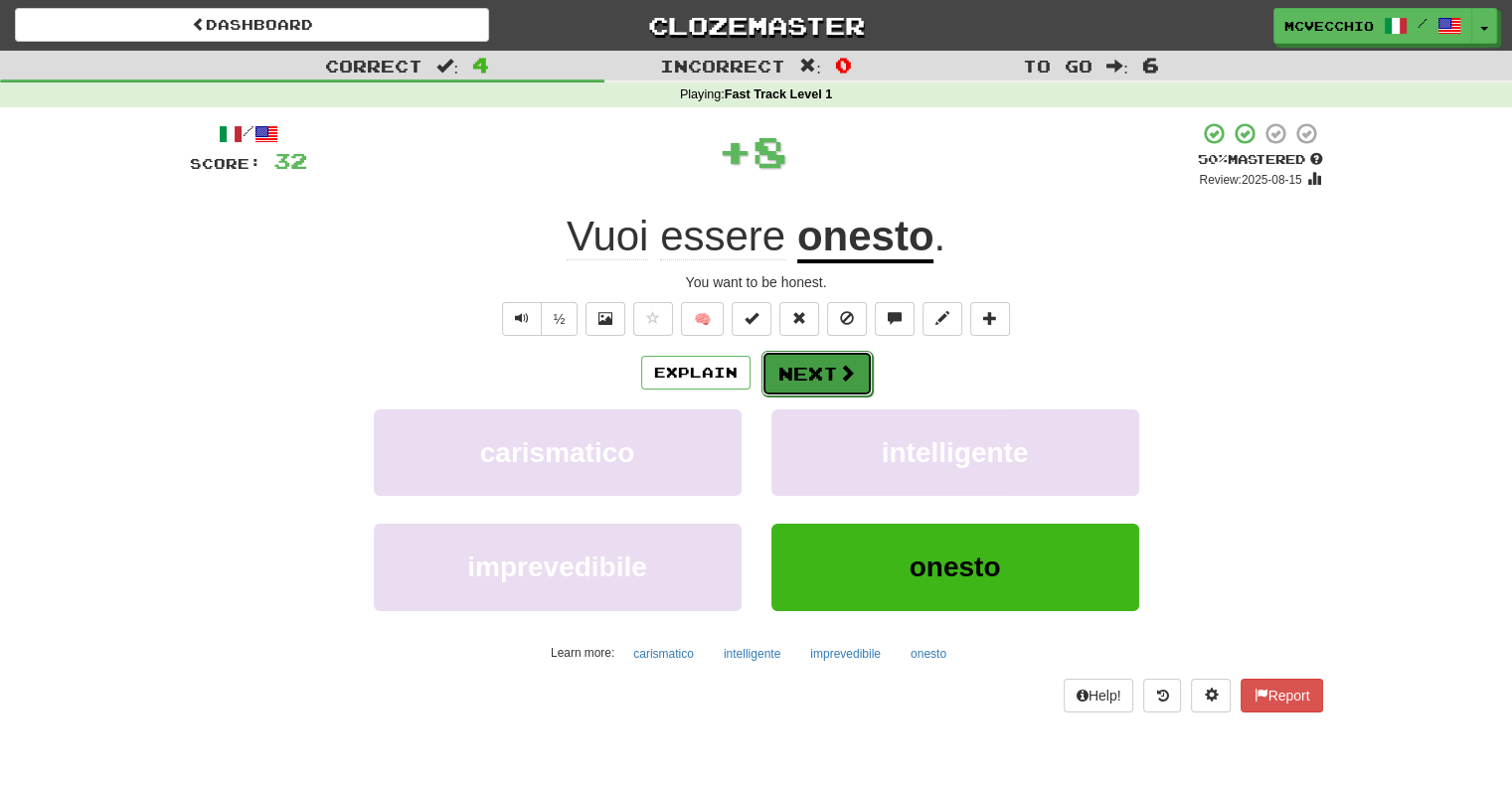click on "Next" at bounding box center (817, 374) 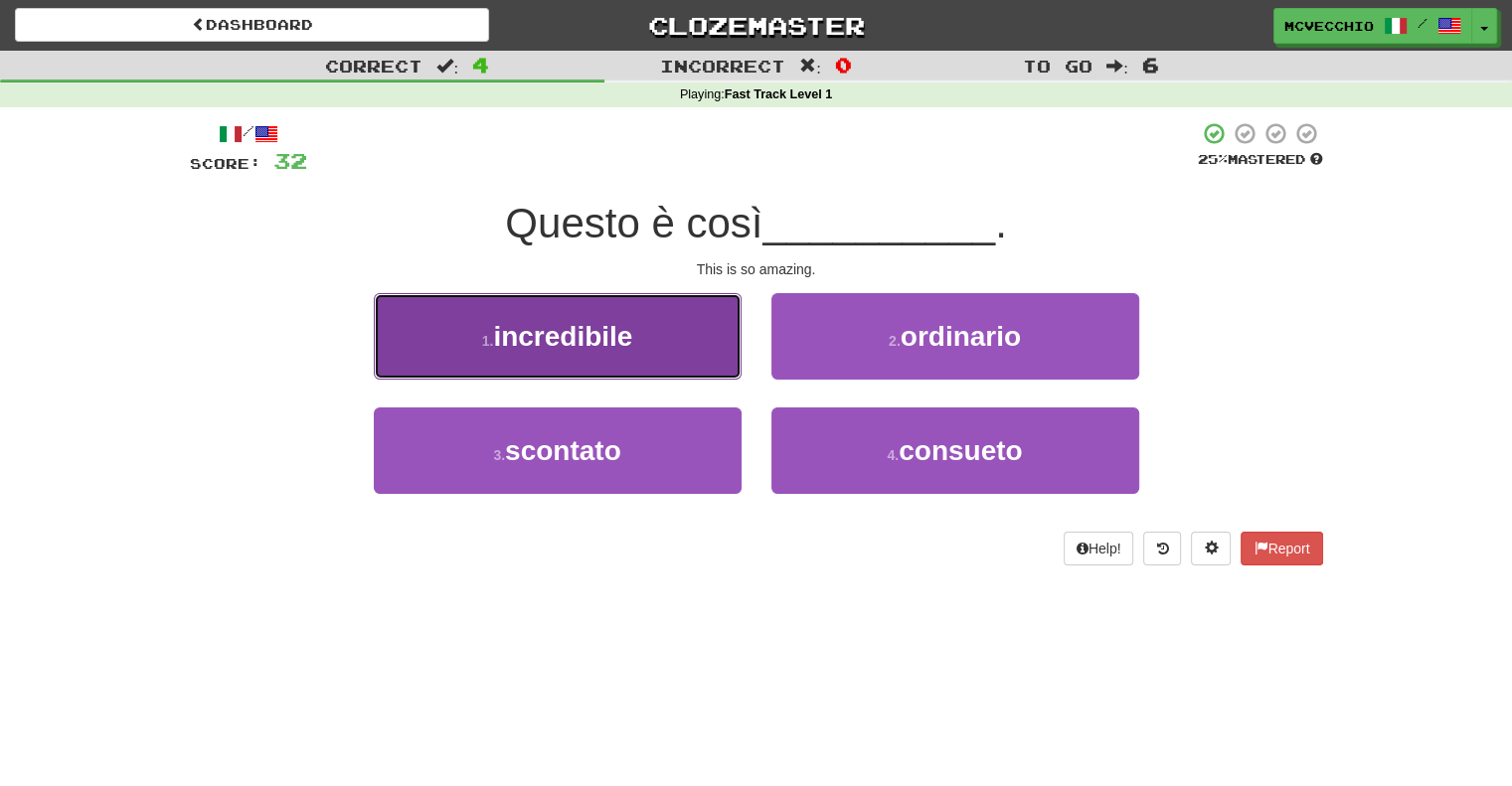 click on "incredibile" at bounding box center [563, 336] 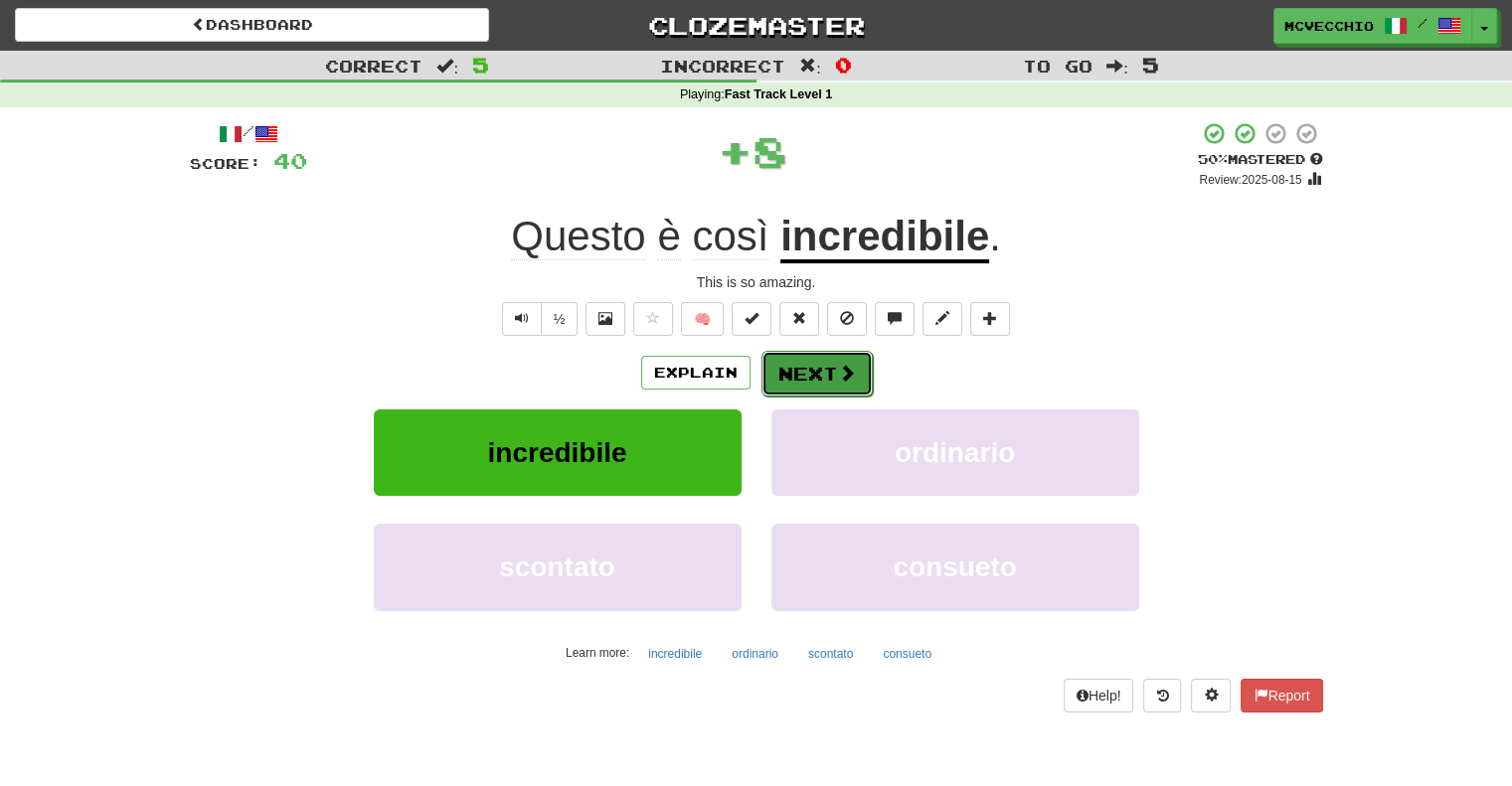click on "Next" at bounding box center (817, 374) 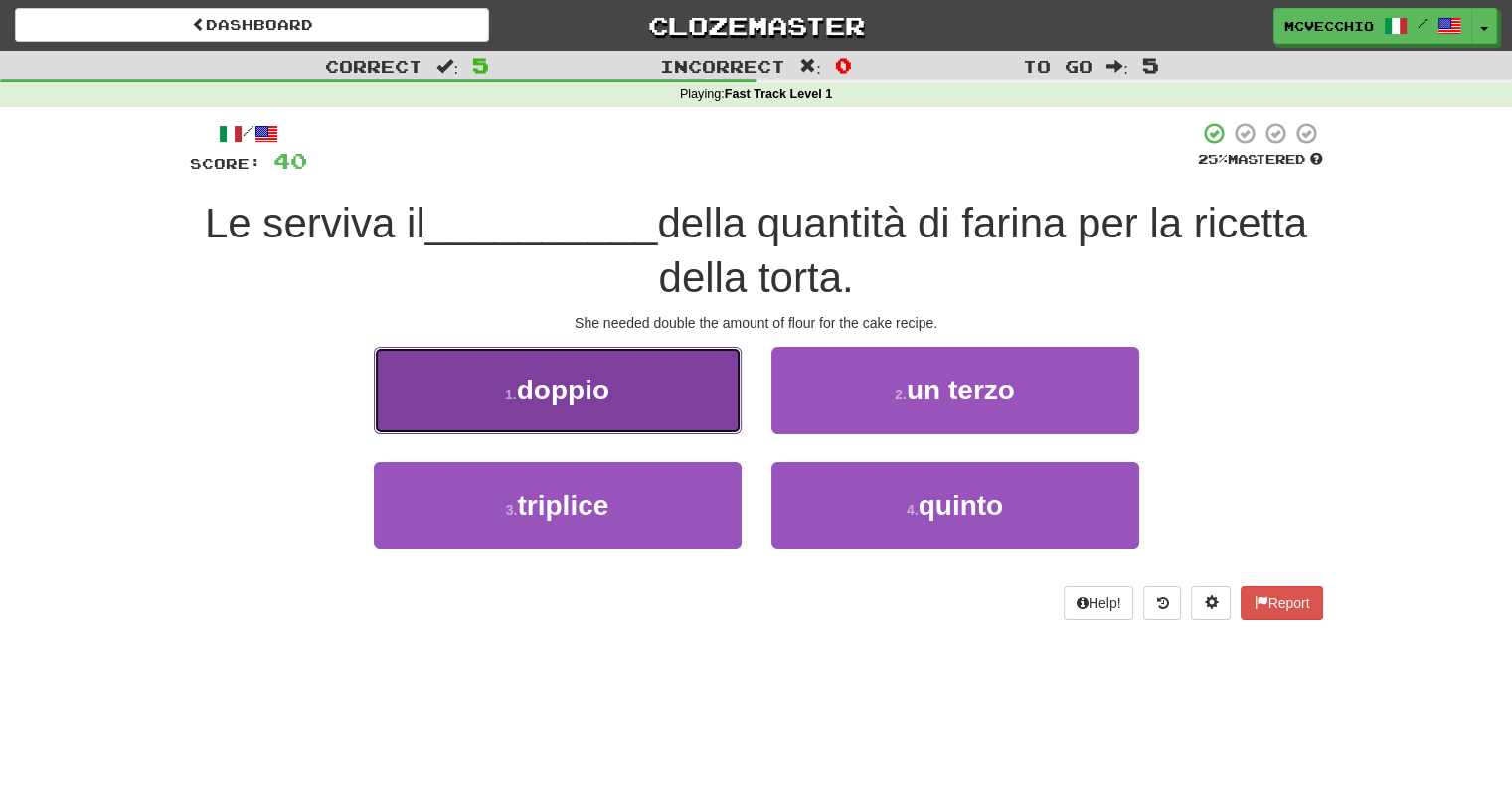 click on "1 .  doppio" at bounding box center [558, 390] 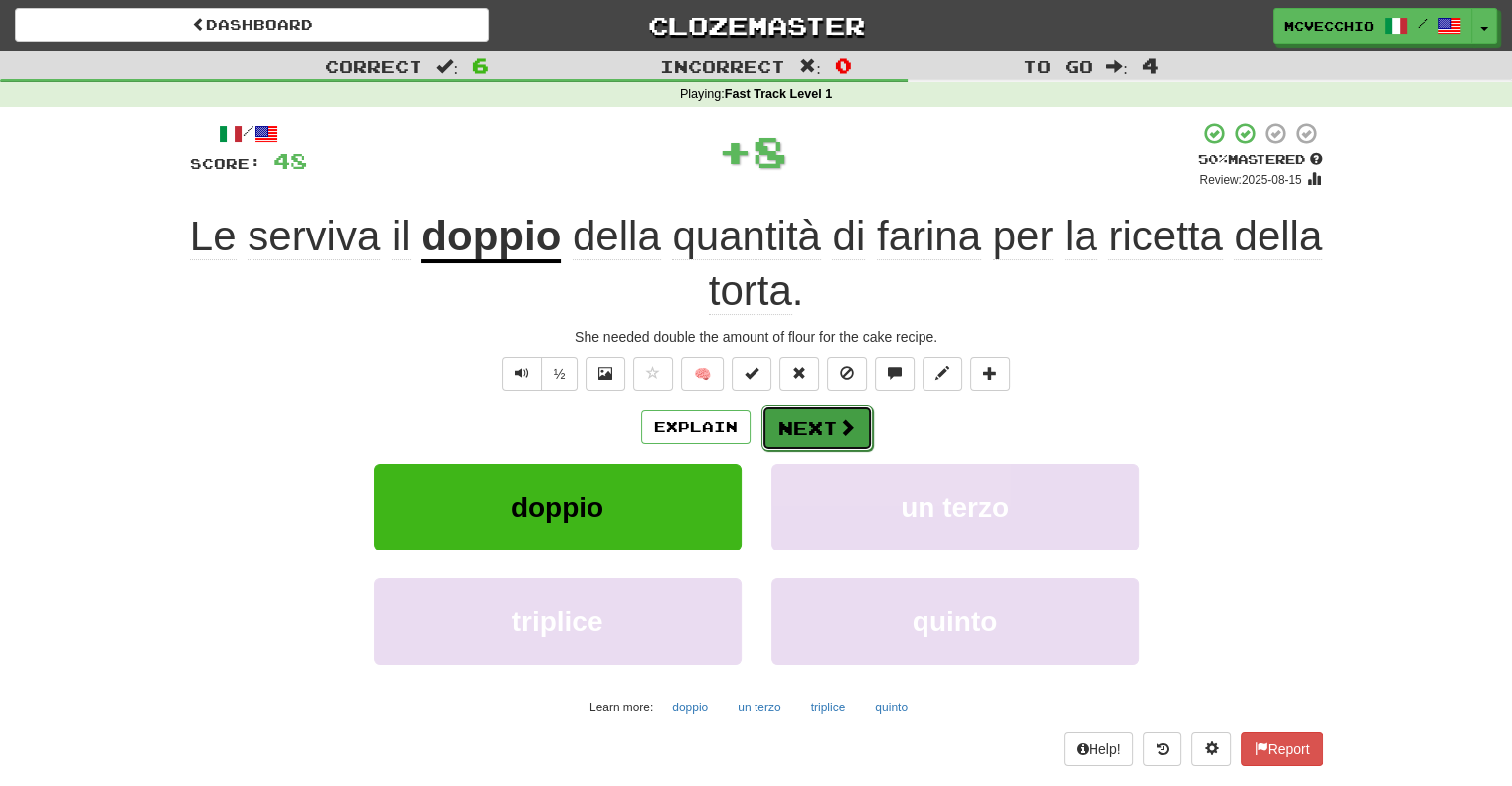 click at bounding box center (847, 427) 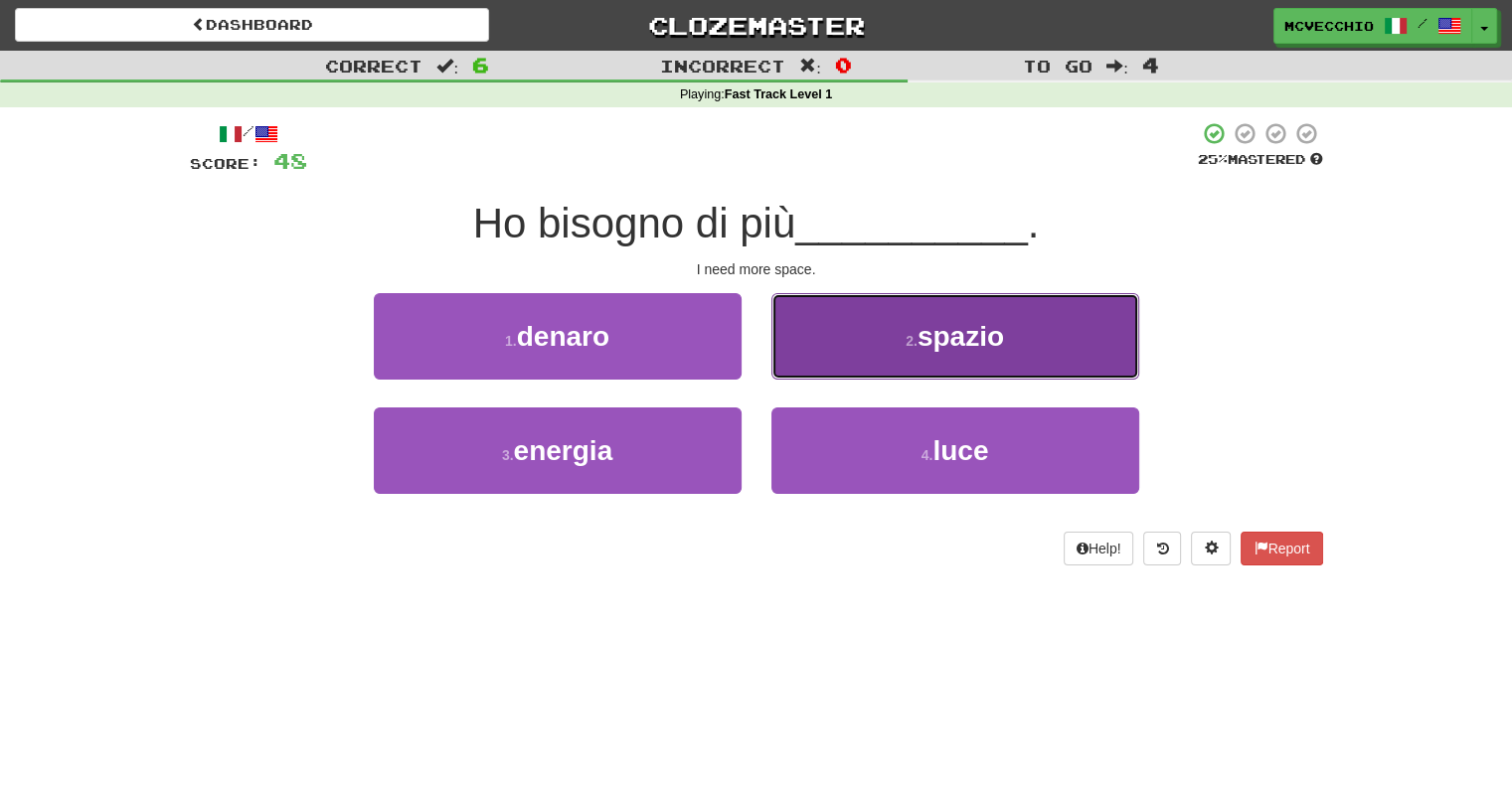 click on "spazio" at bounding box center (960, 336) 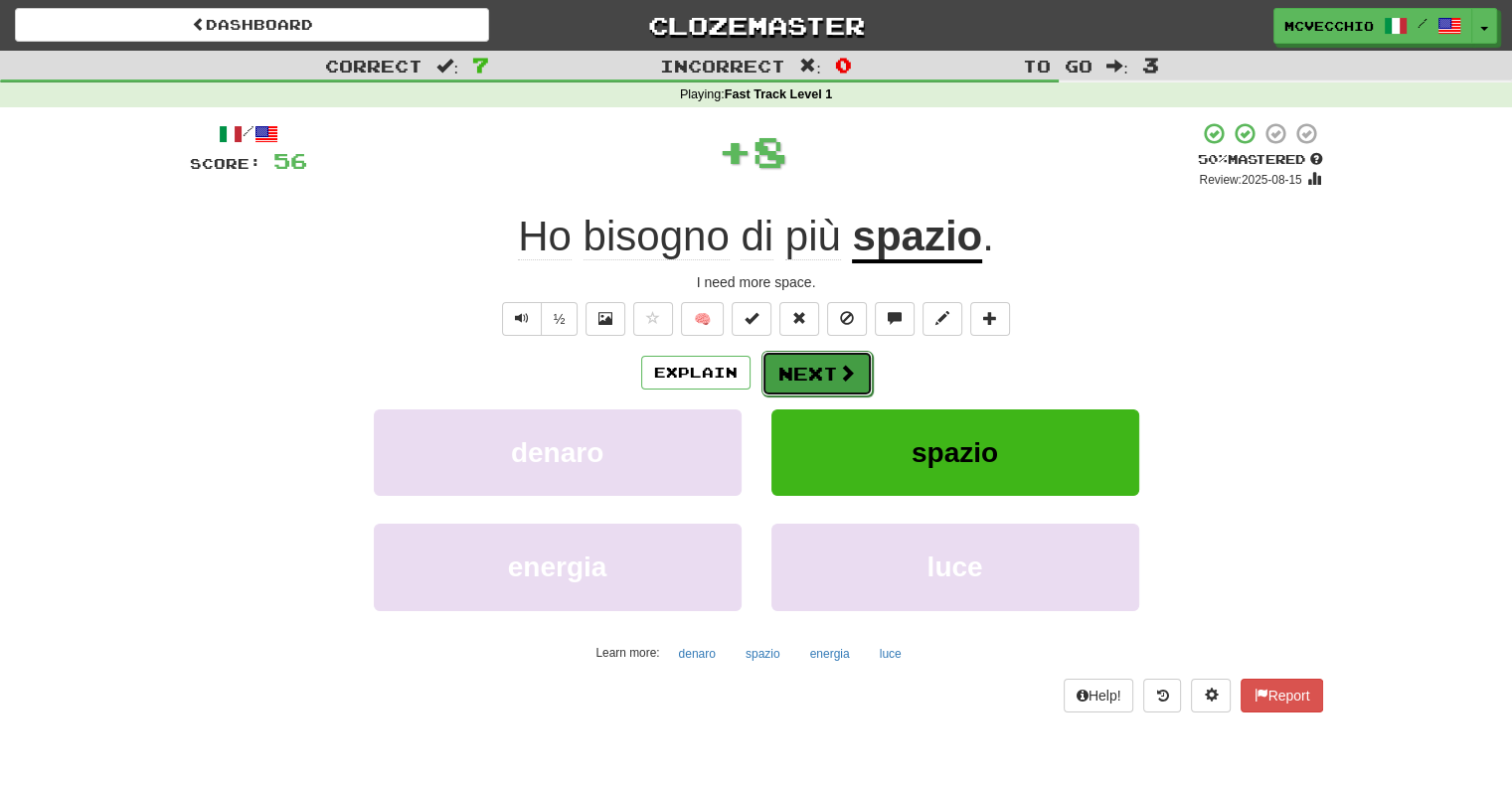 click on "Next" at bounding box center [817, 374] 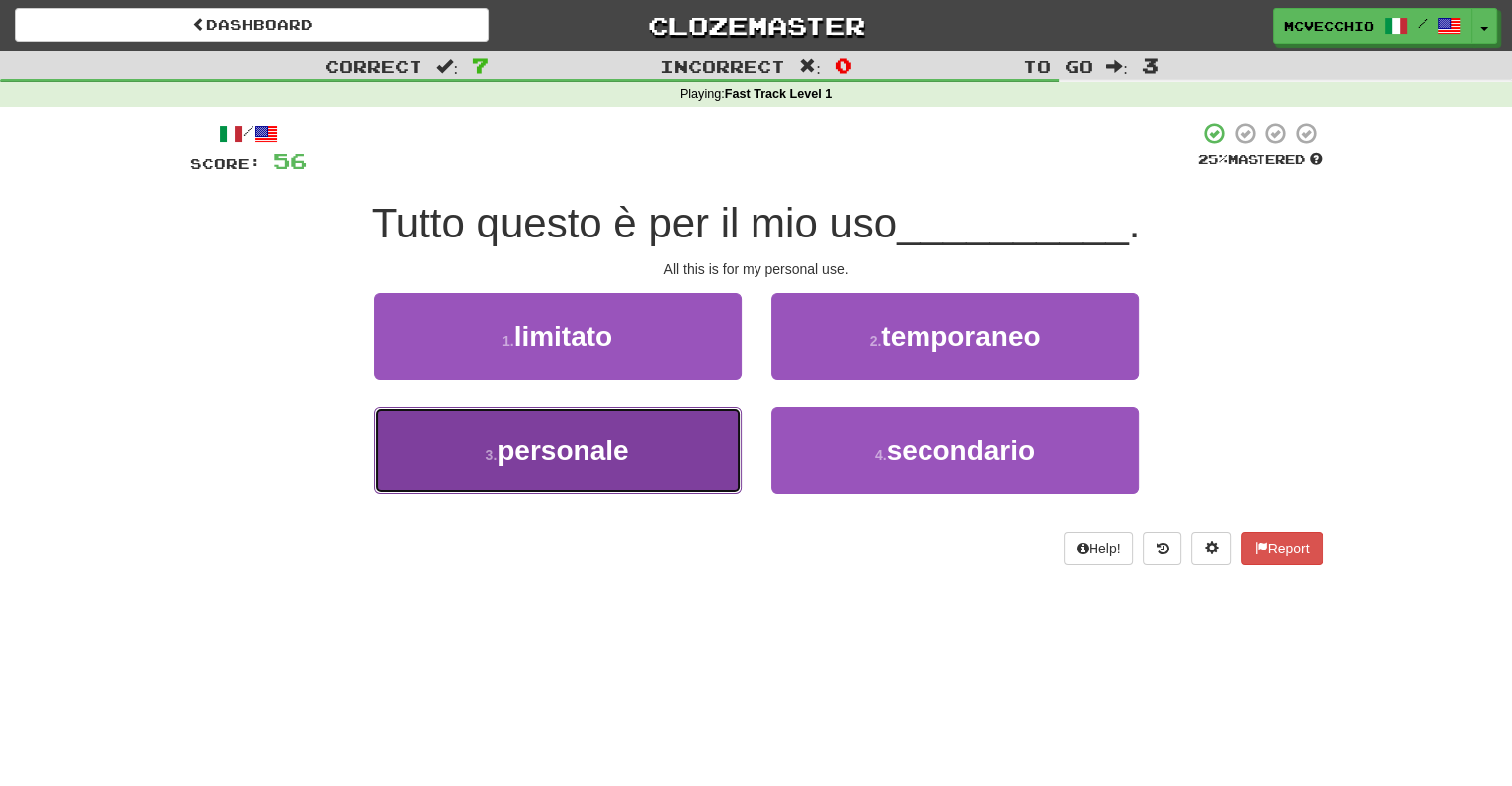 click on "personale" at bounding box center [563, 450] 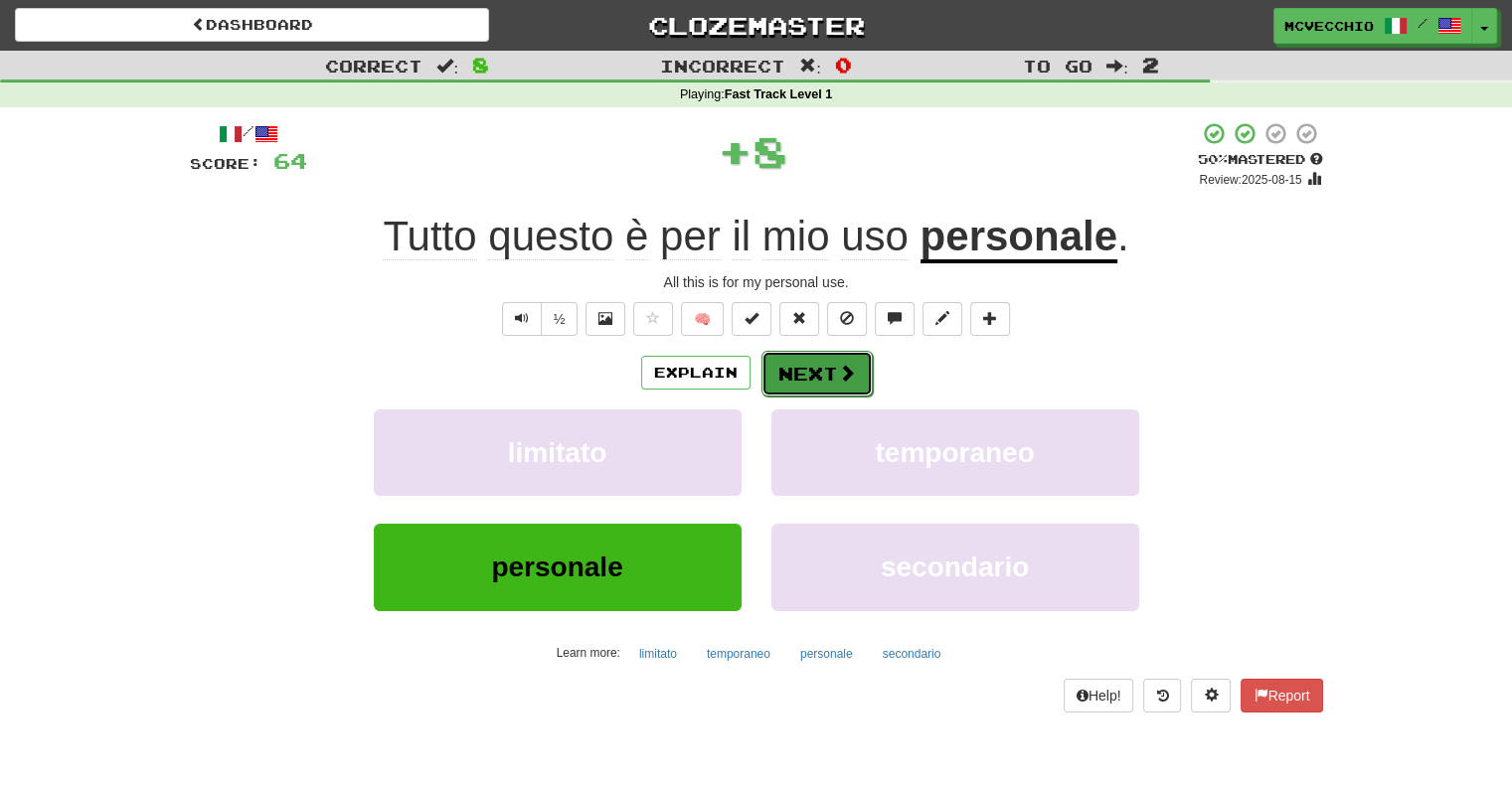 click on "Next" at bounding box center [817, 374] 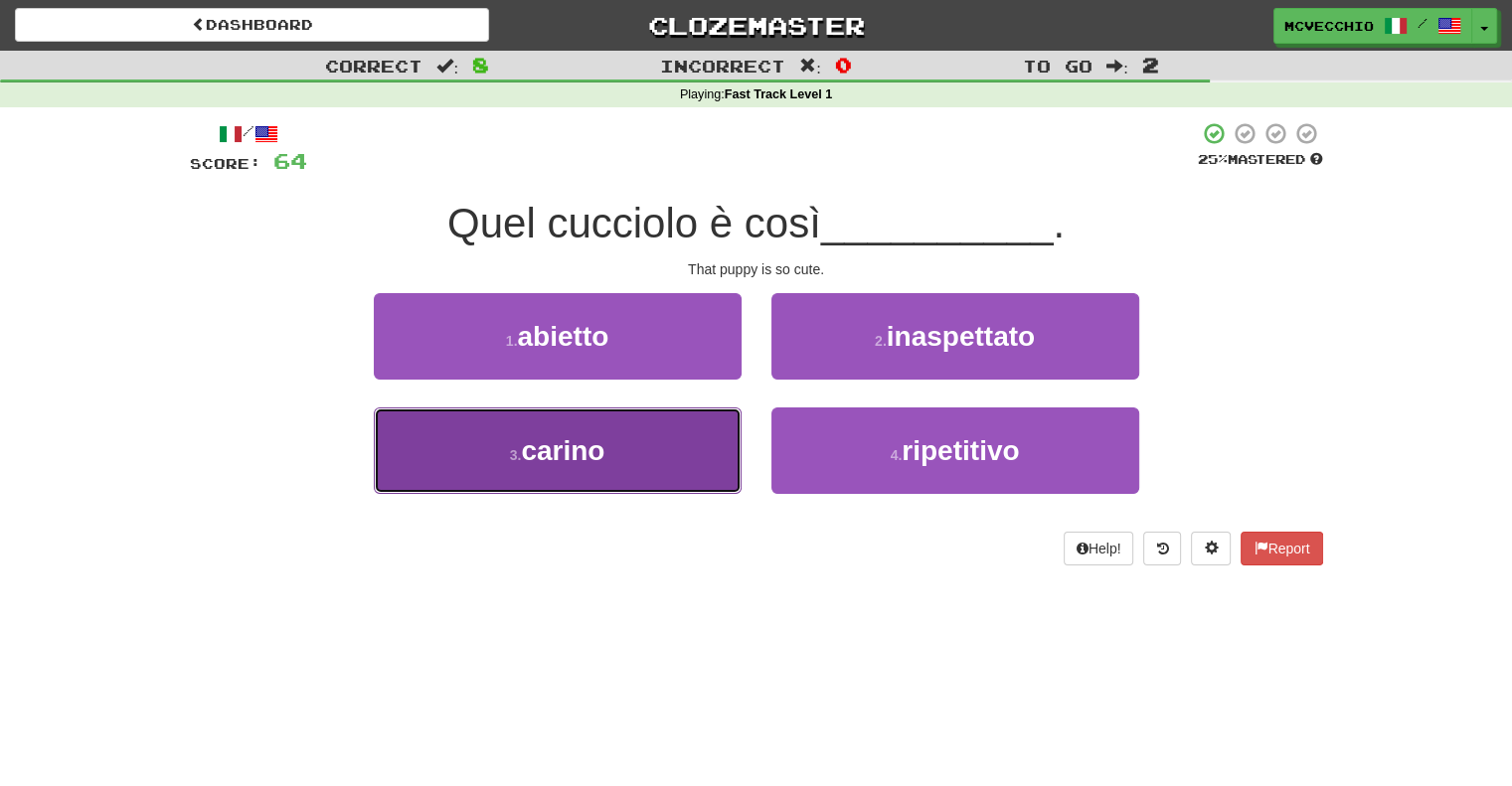 click on "carino" at bounding box center [563, 450] 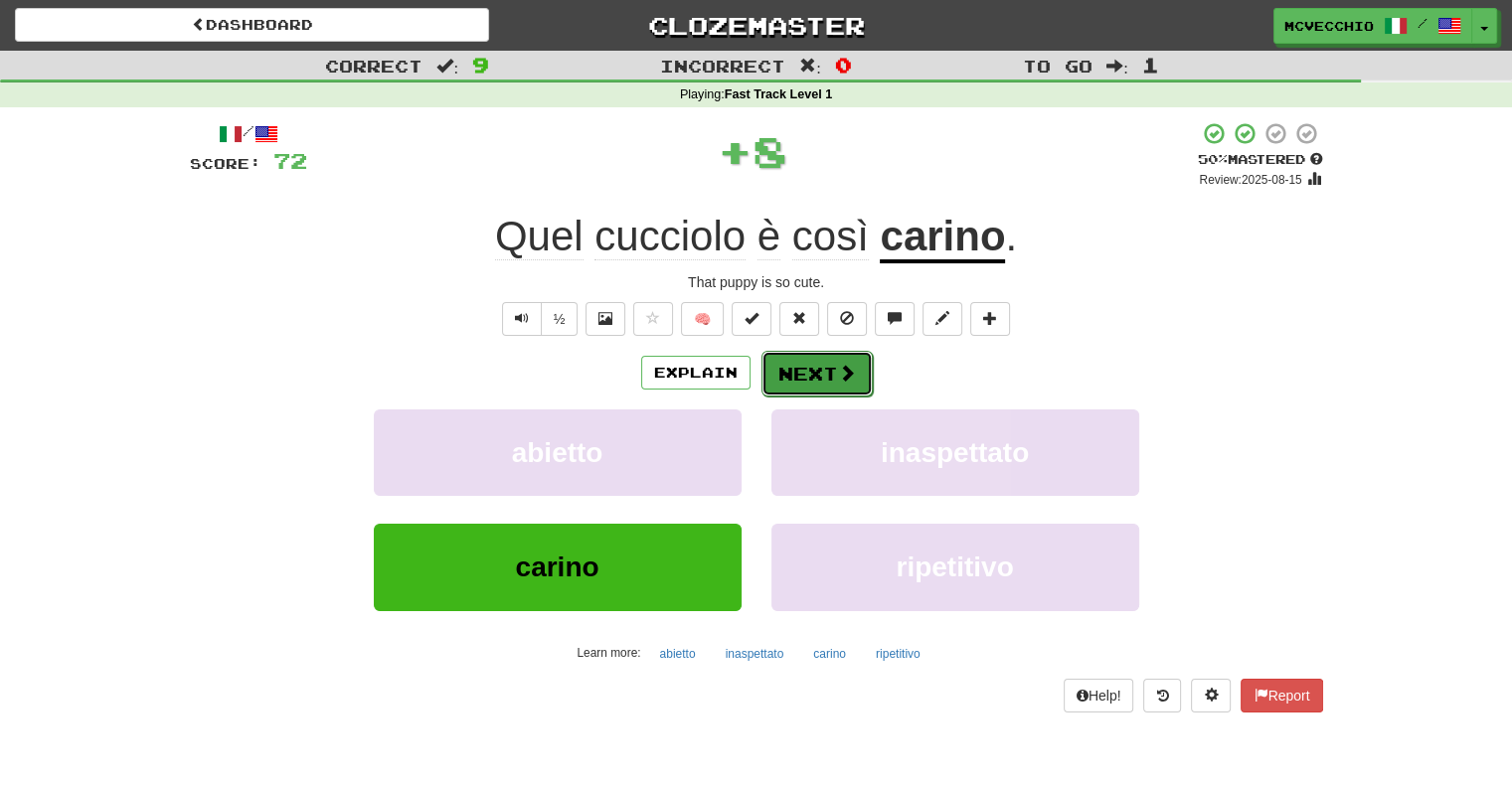 click on "Next" at bounding box center (817, 374) 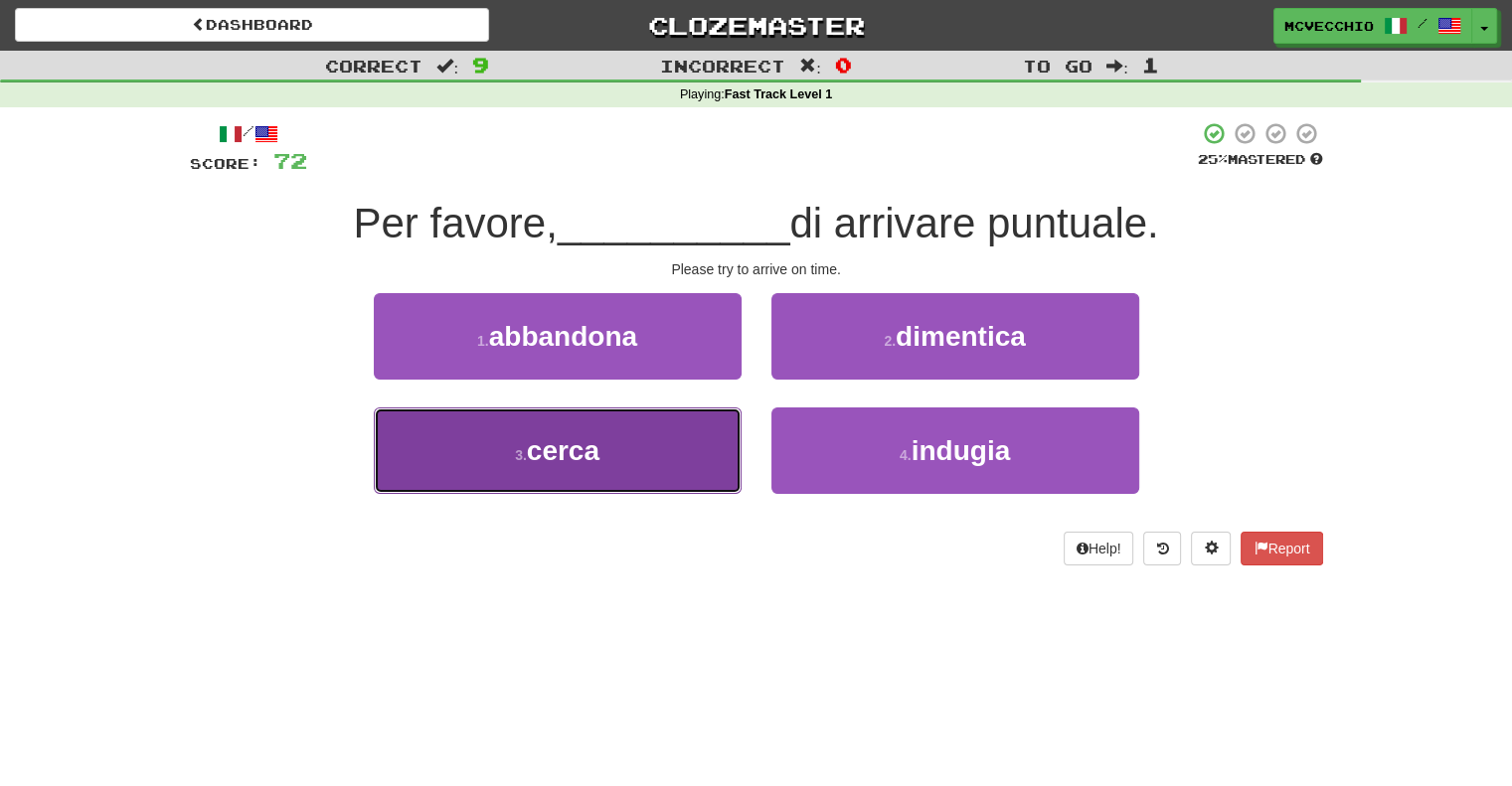 click on "cerca" at bounding box center (563, 450) 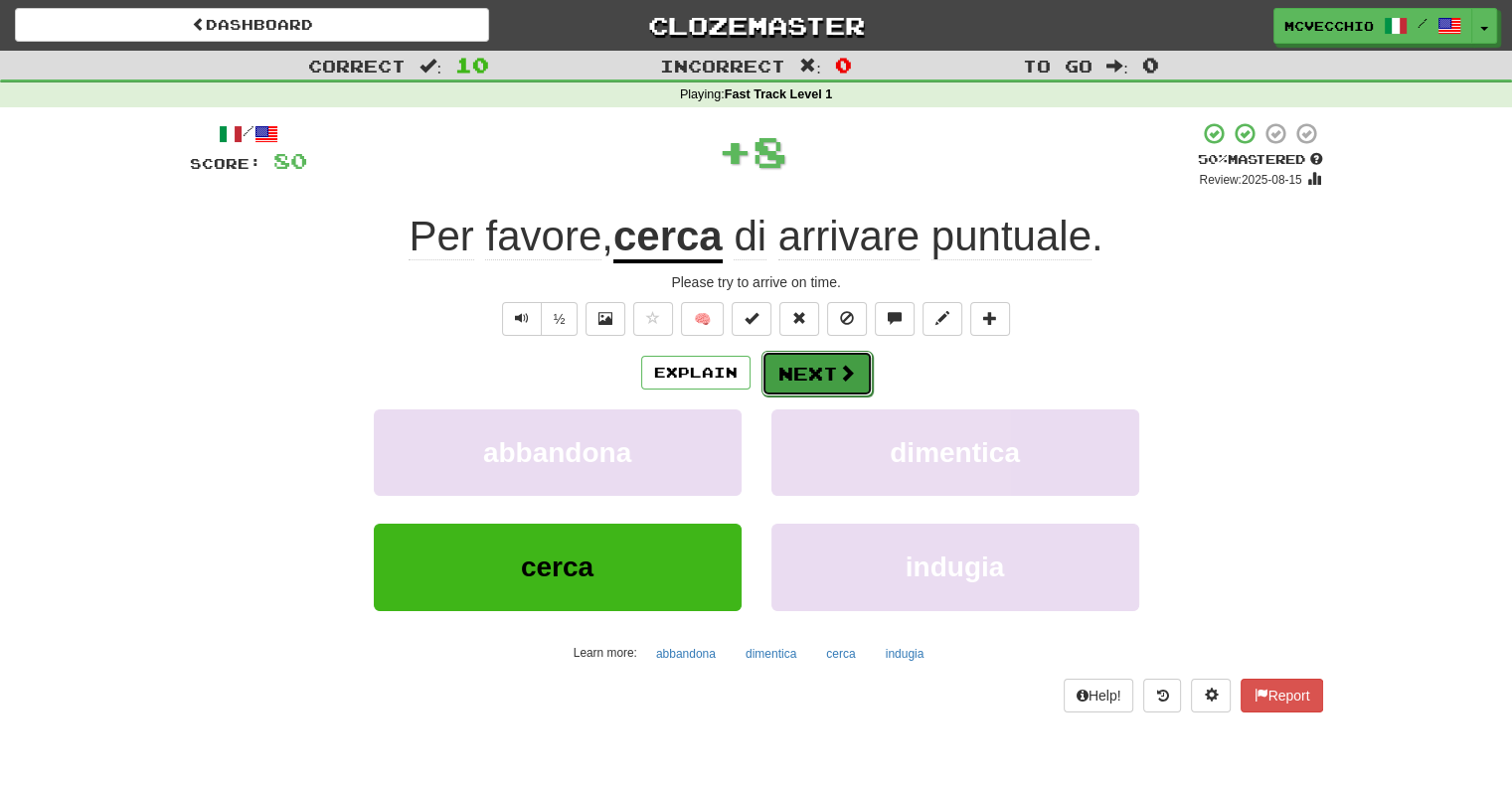 click on "Next" at bounding box center [817, 374] 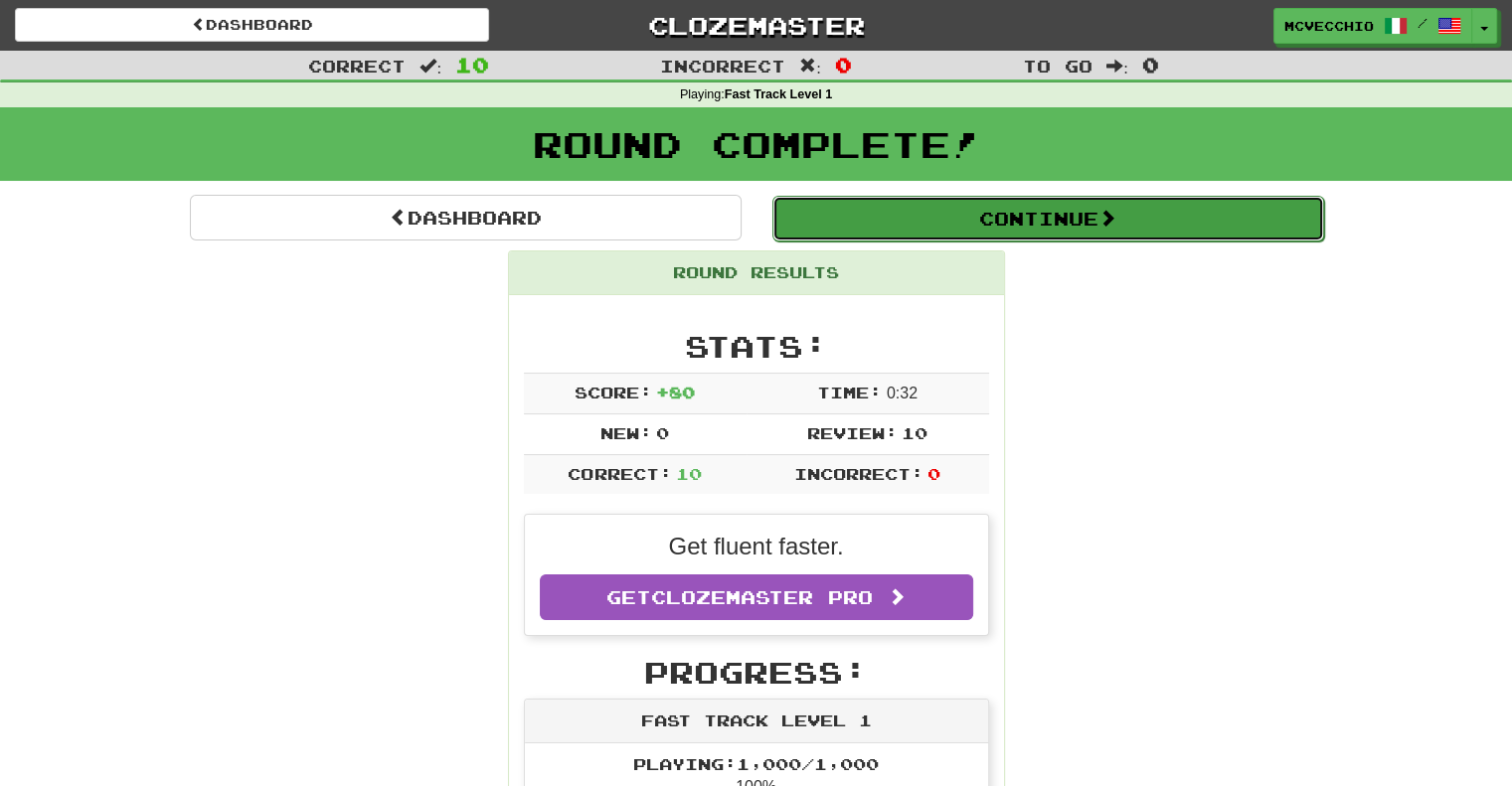 click on "Continue" at bounding box center (1048, 219) 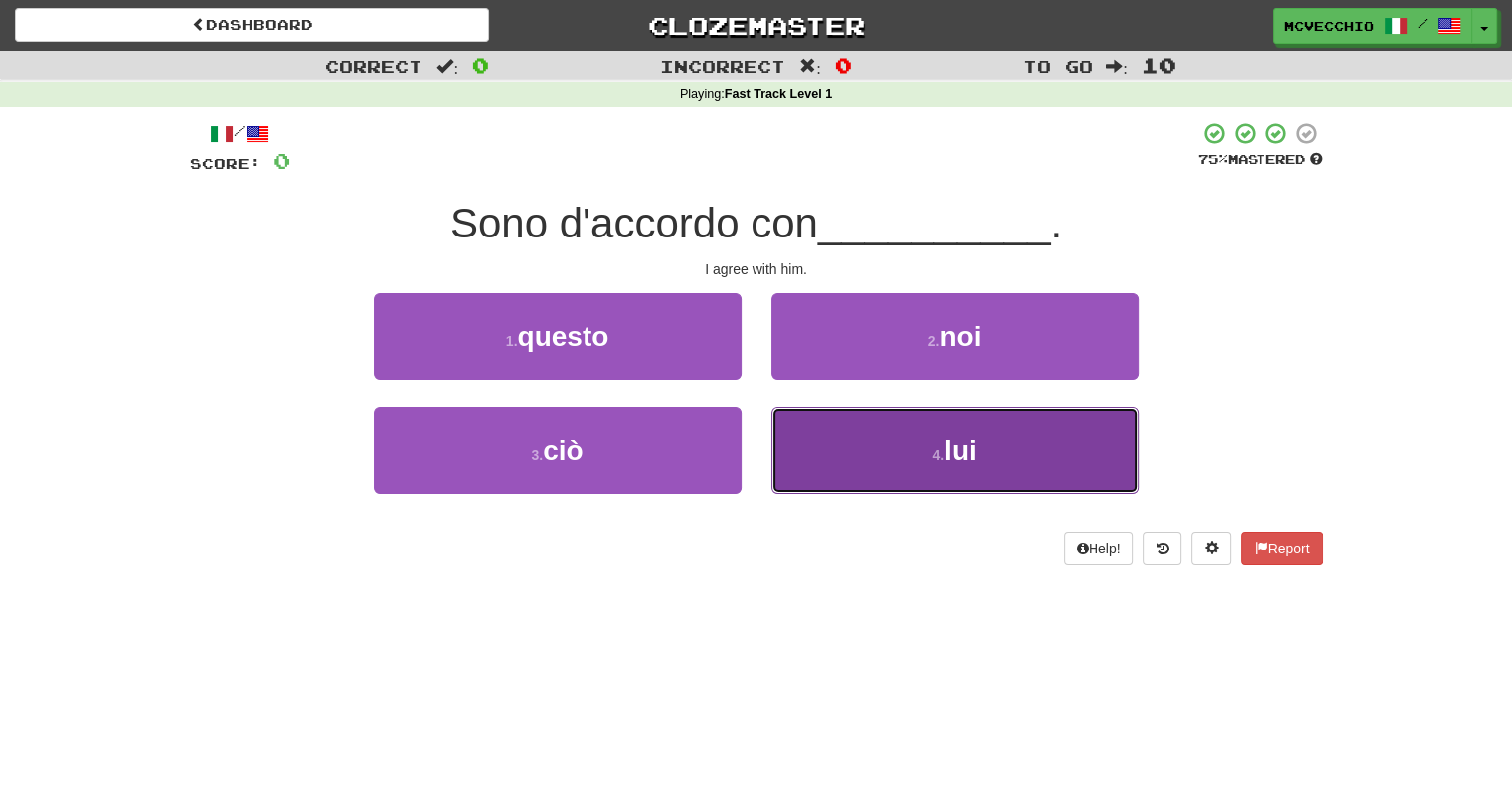 click on "4 ." at bounding box center [938, 455] 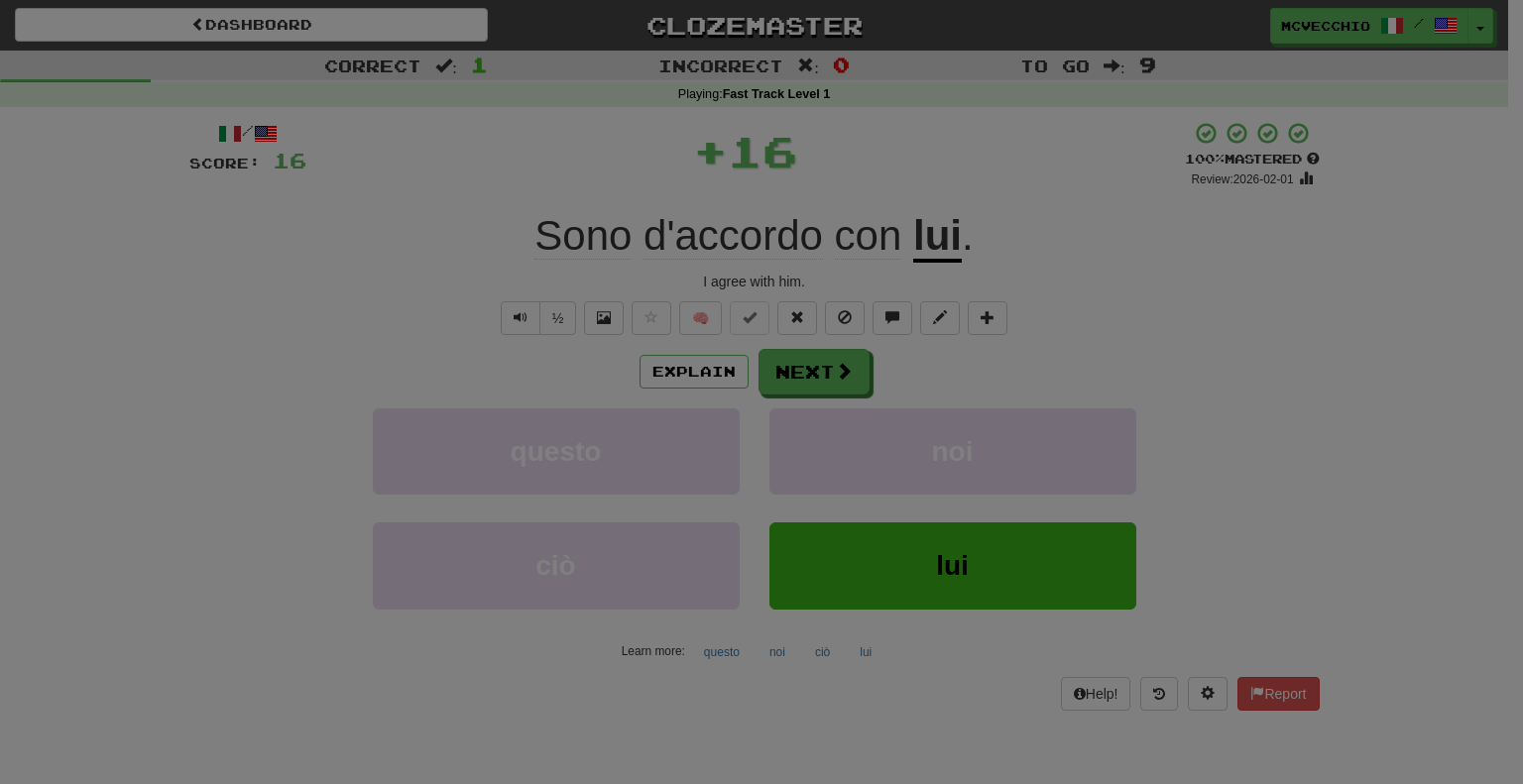 click on "/  Level: [NUMBER] +1 Tell the world!  Share Tweet  Post" at bounding box center [0, 0] 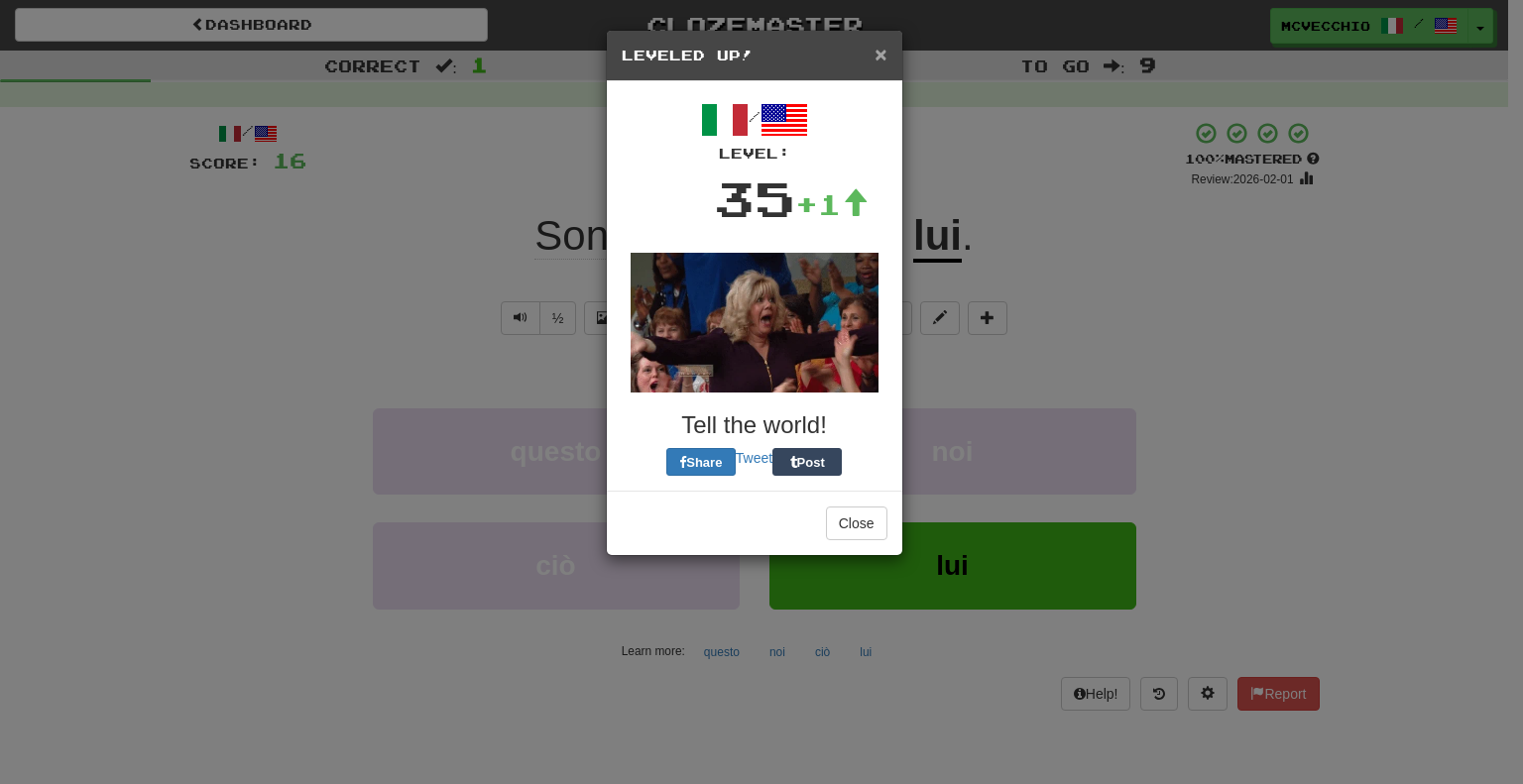 click on "×" at bounding box center (880, 54) 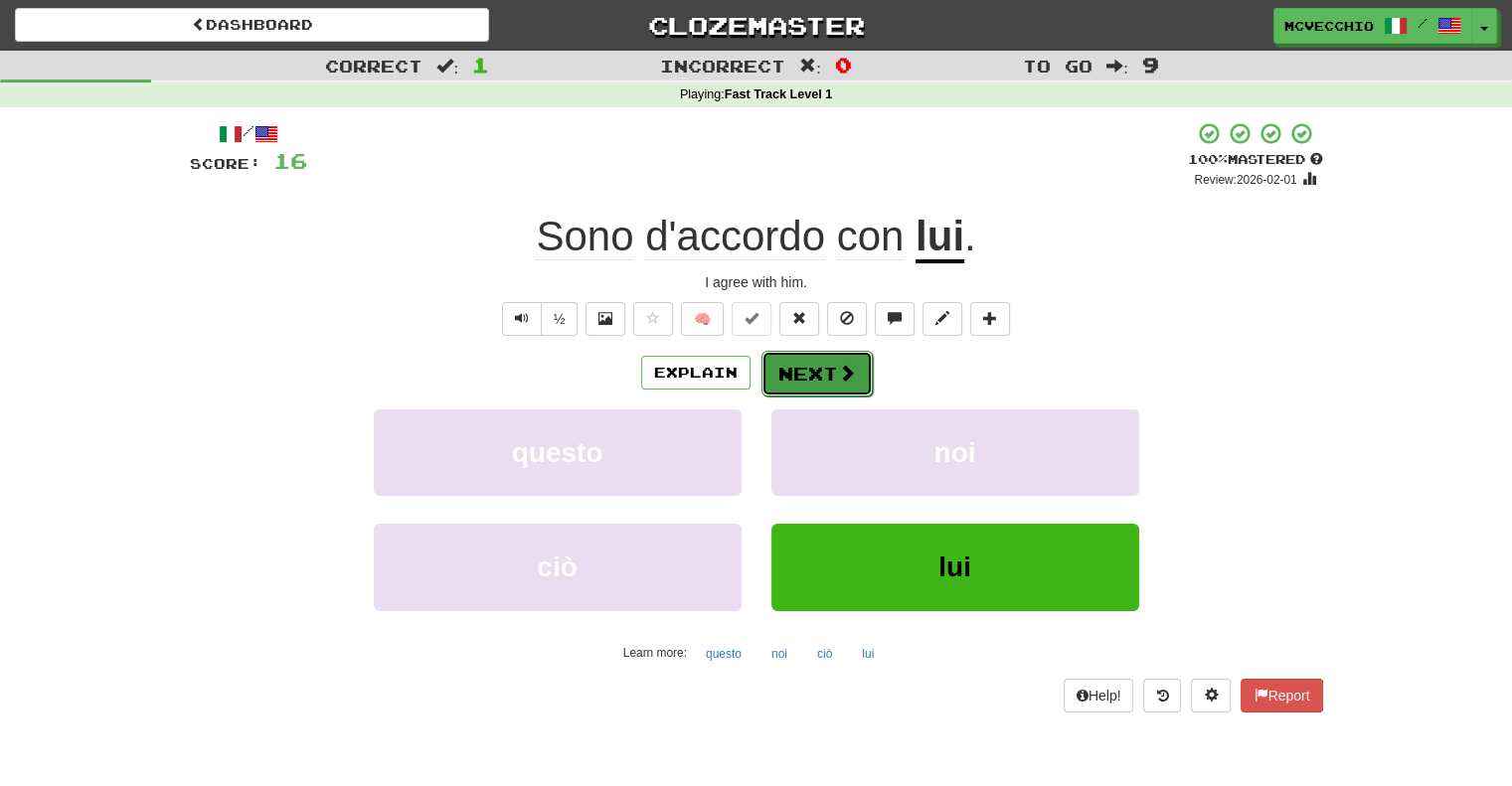 click on "Next" at bounding box center [817, 374] 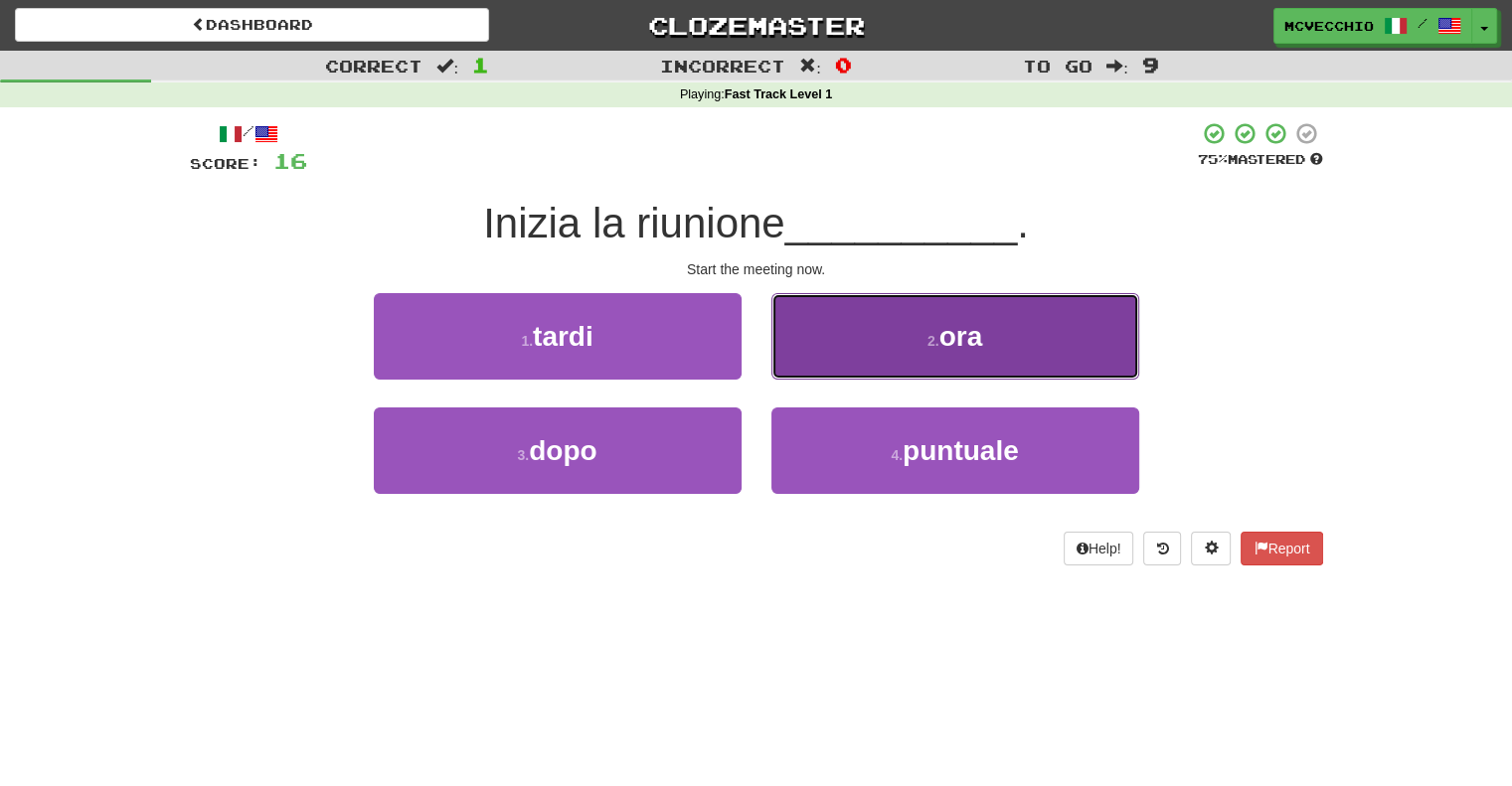 click on "ora" at bounding box center (961, 336) 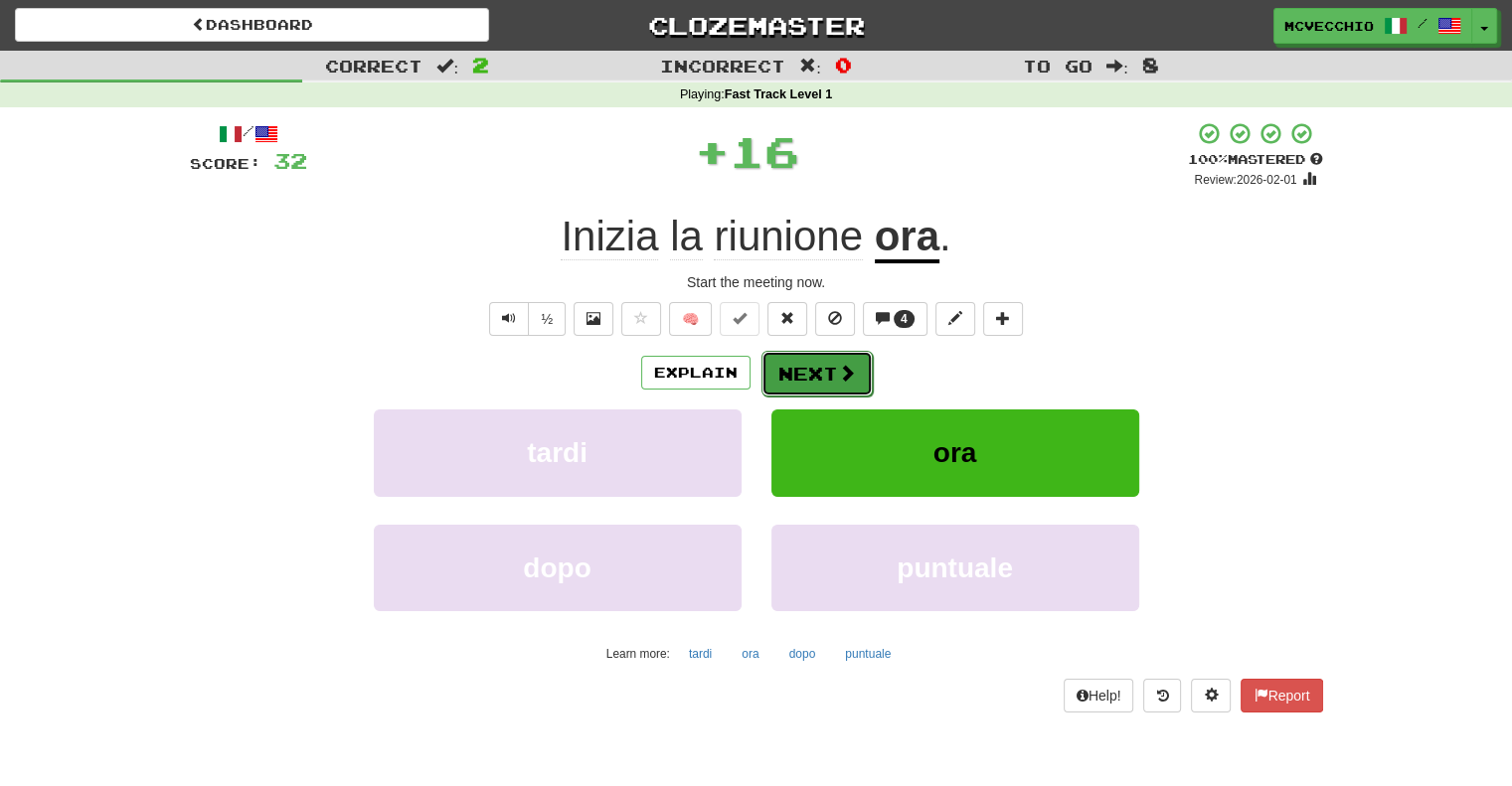 click on "Next" at bounding box center (817, 374) 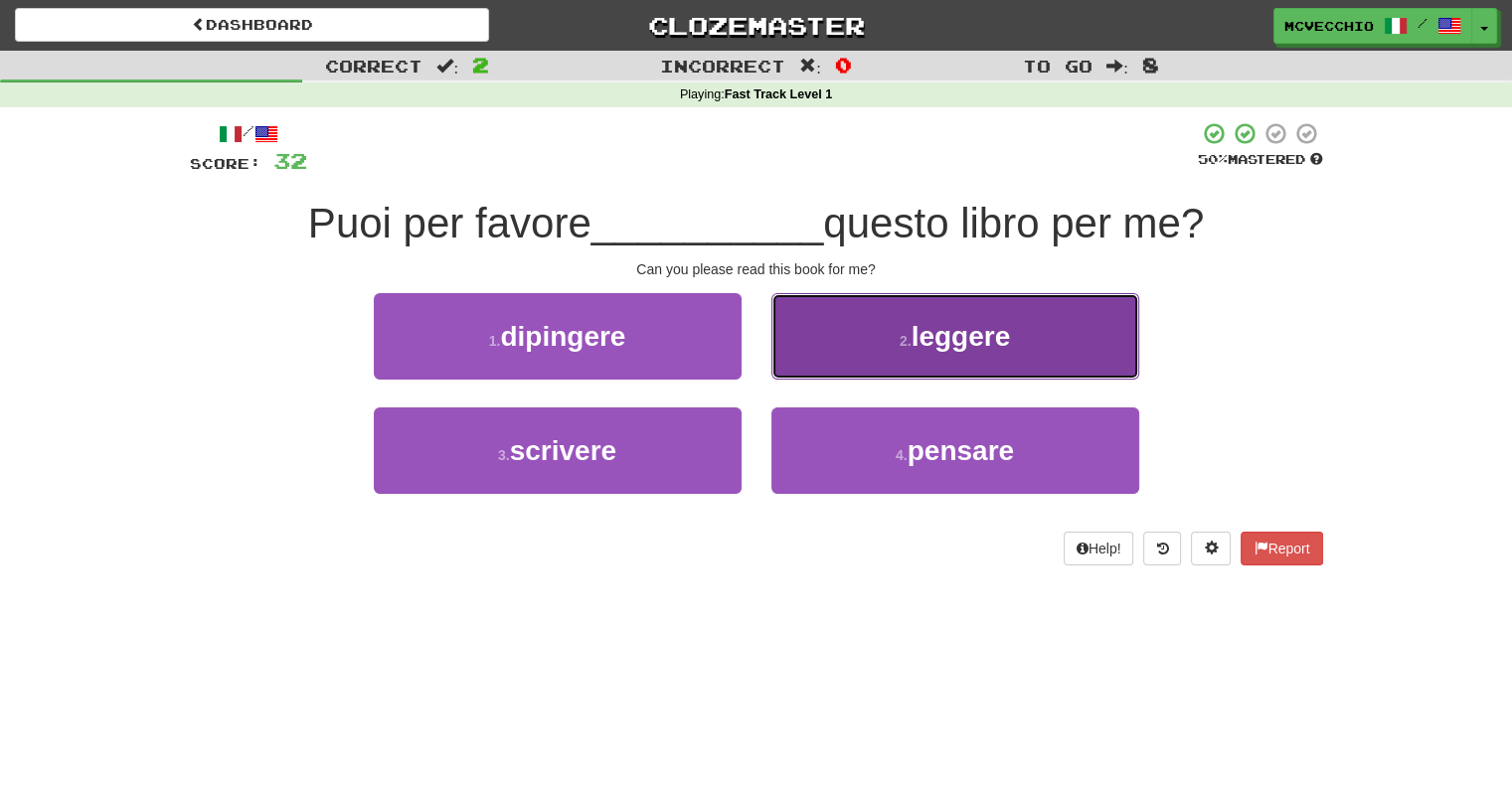 click on "leggere" at bounding box center [961, 336] 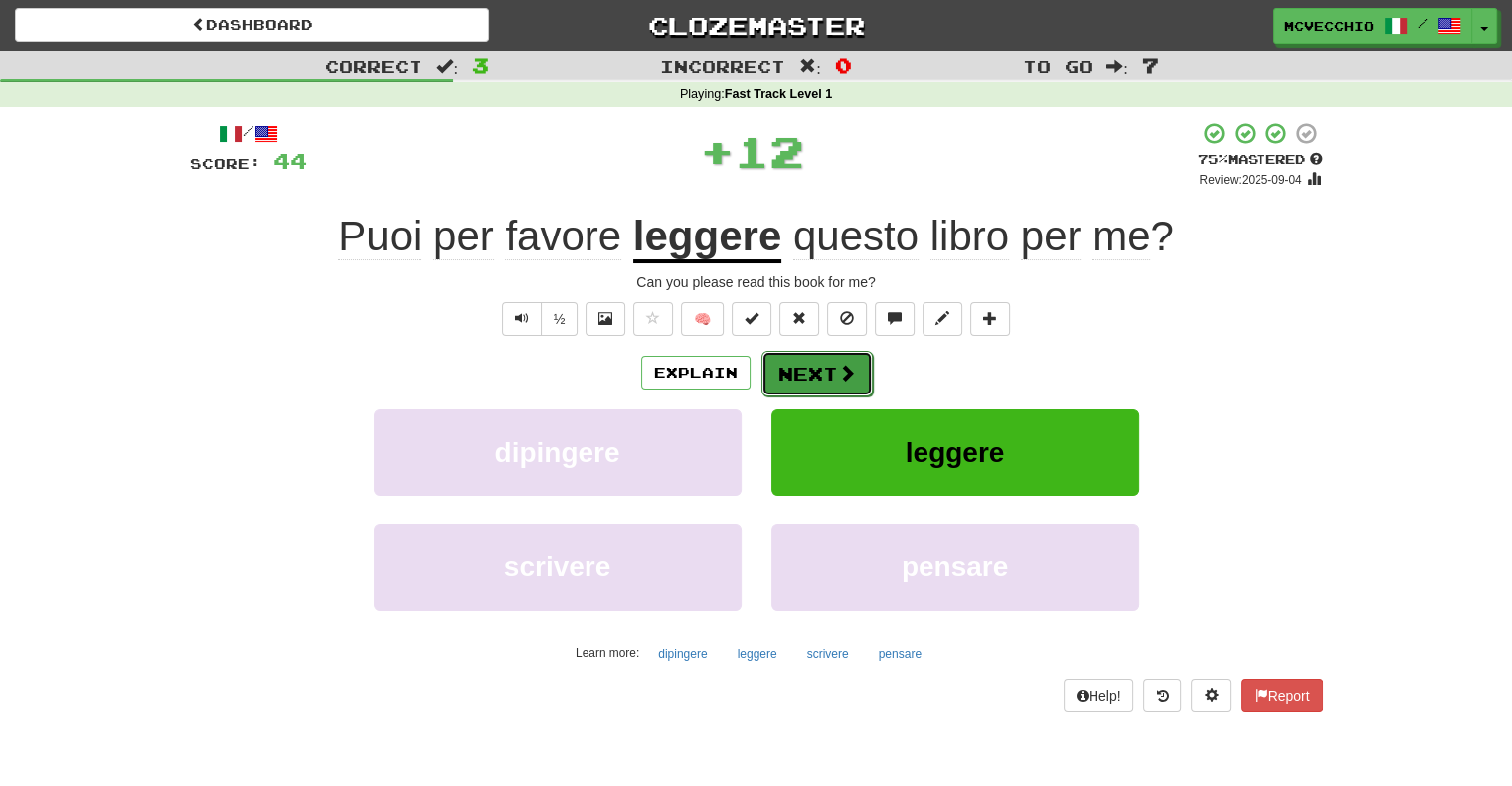 click on "Next" at bounding box center [817, 374] 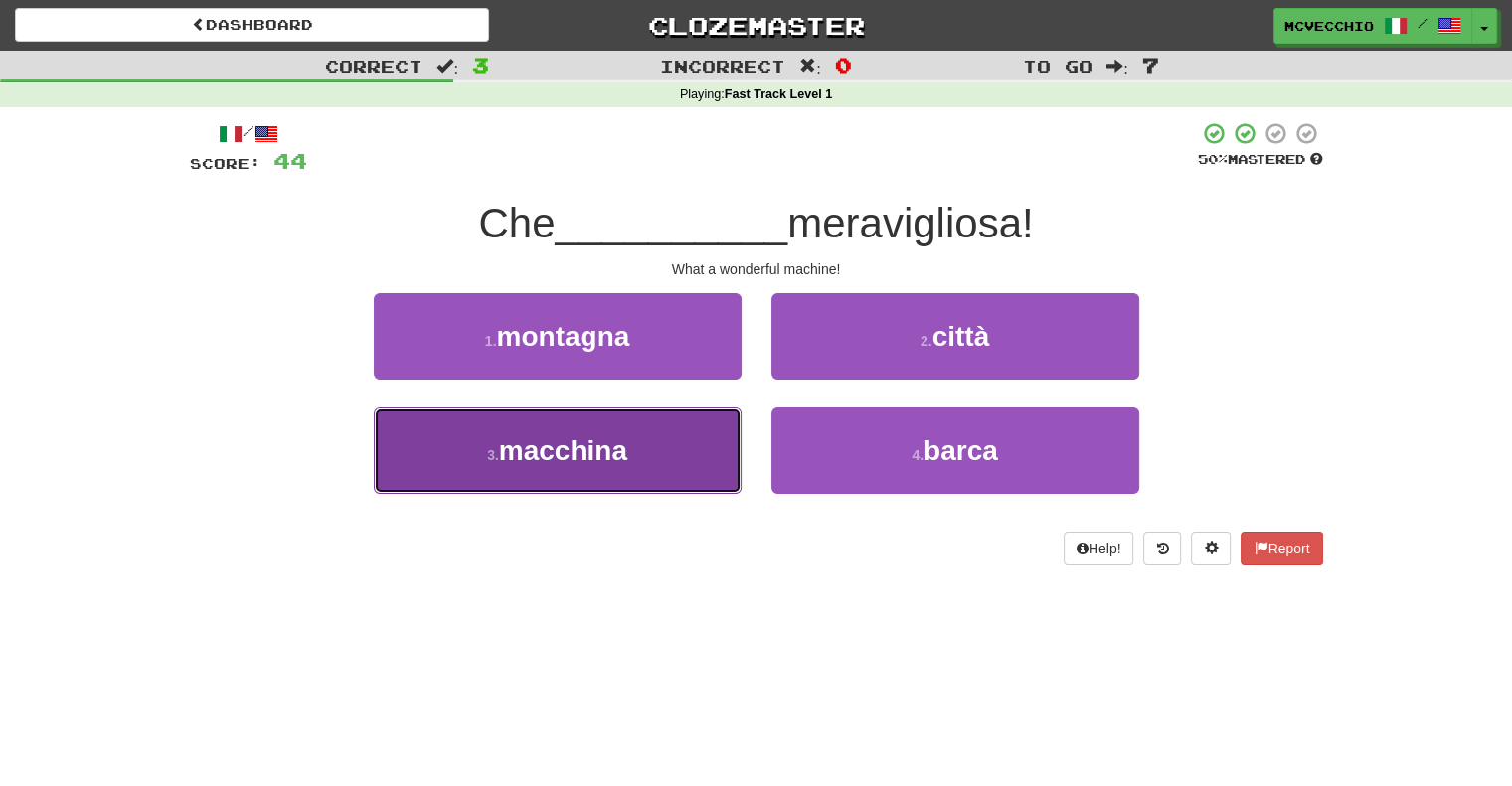 click on "macchina" at bounding box center (563, 450) 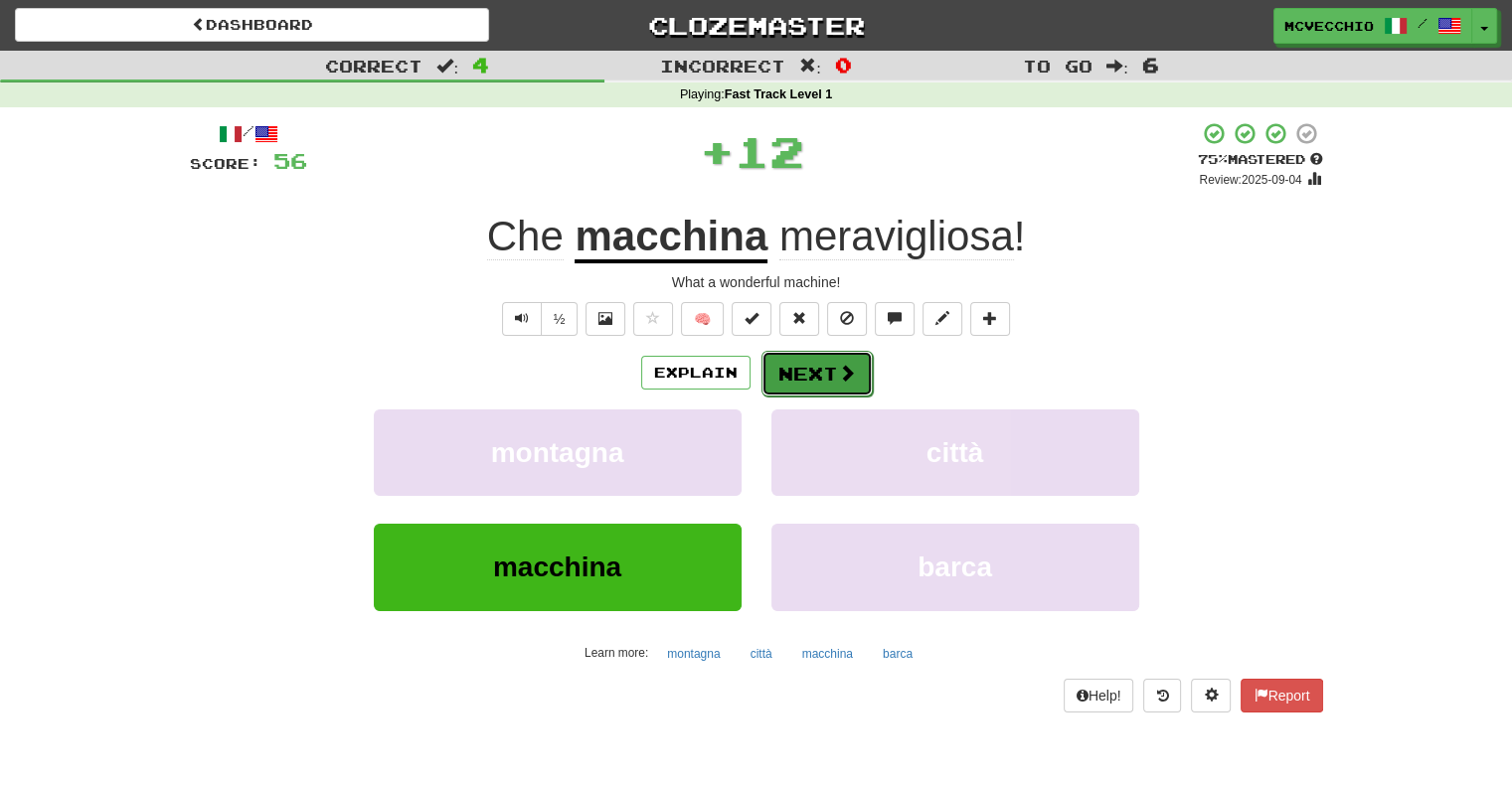 click on "Next" at bounding box center [817, 374] 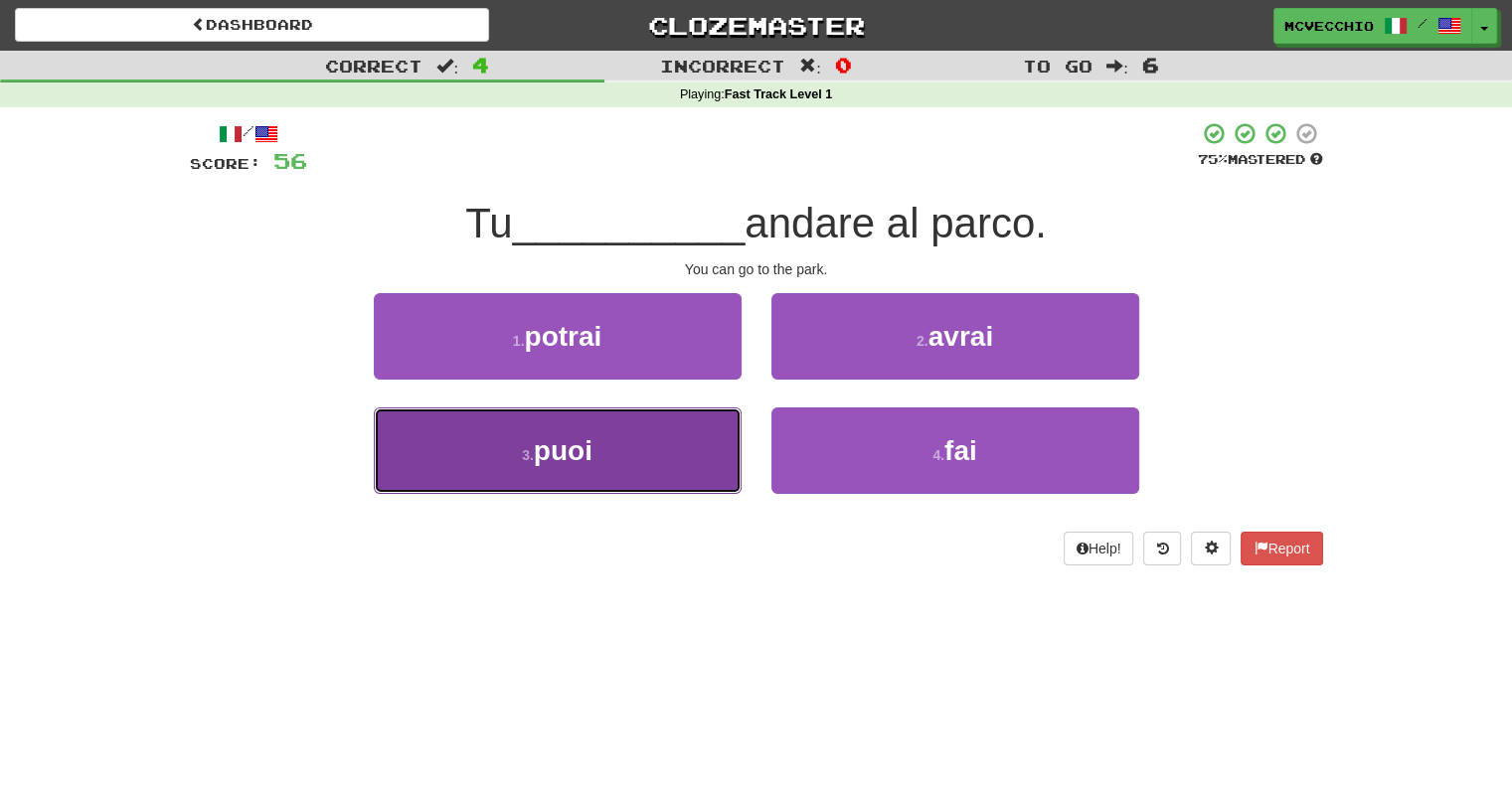 click on "3 .  puoi" at bounding box center [558, 450] 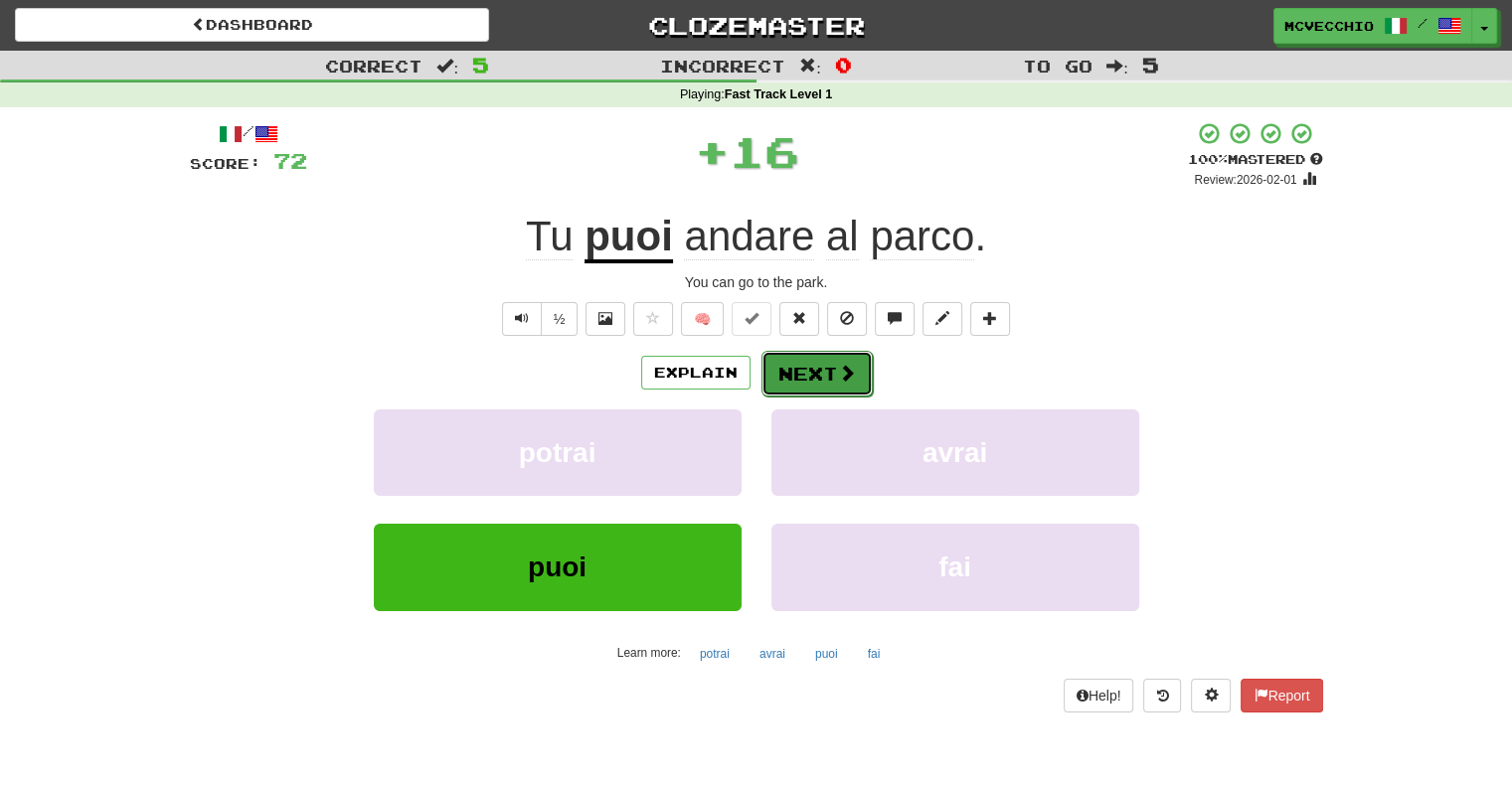 click on "Next" at bounding box center [817, 374] 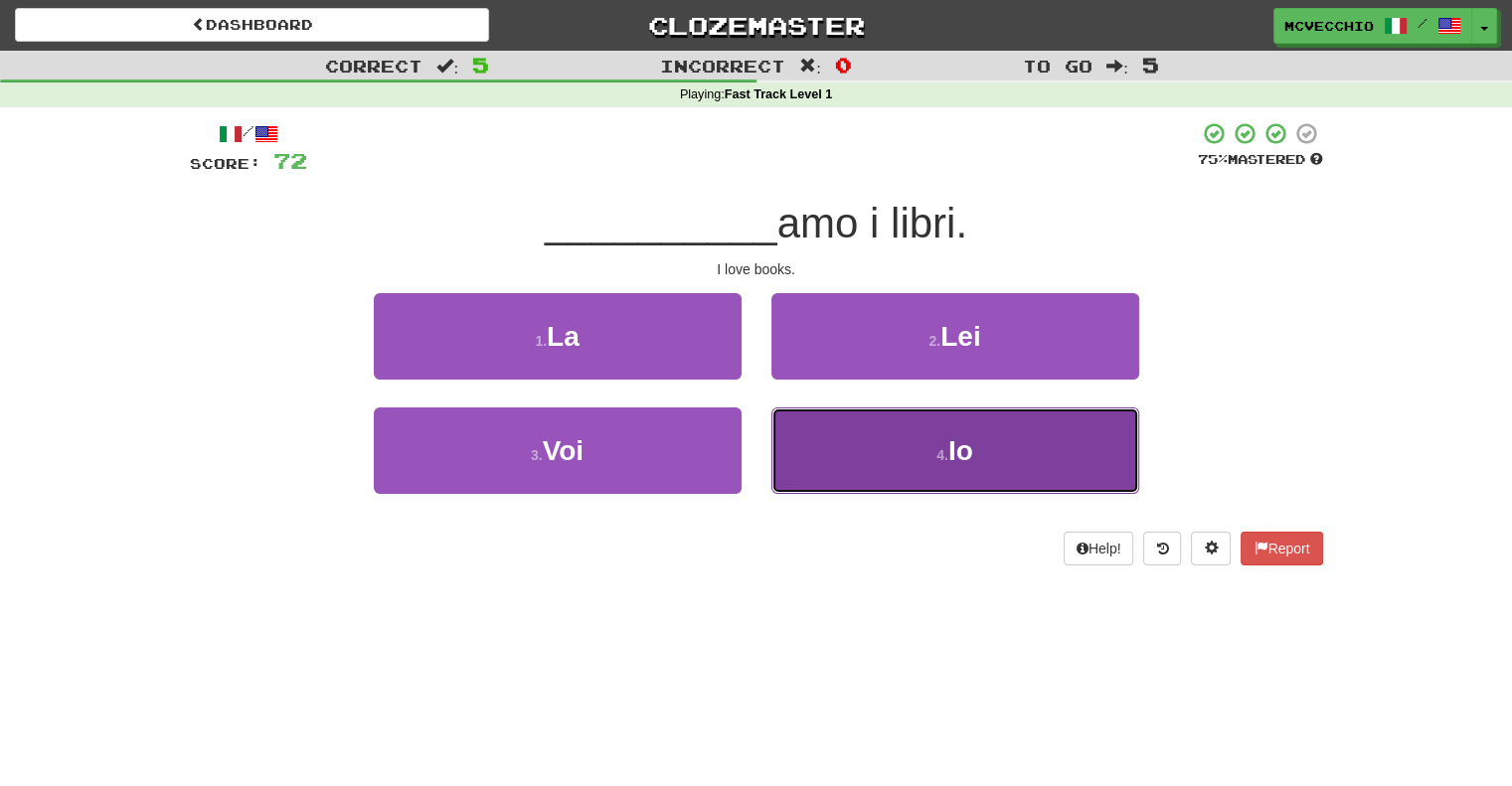 click on "4 ." at bounding box center [942, 455] 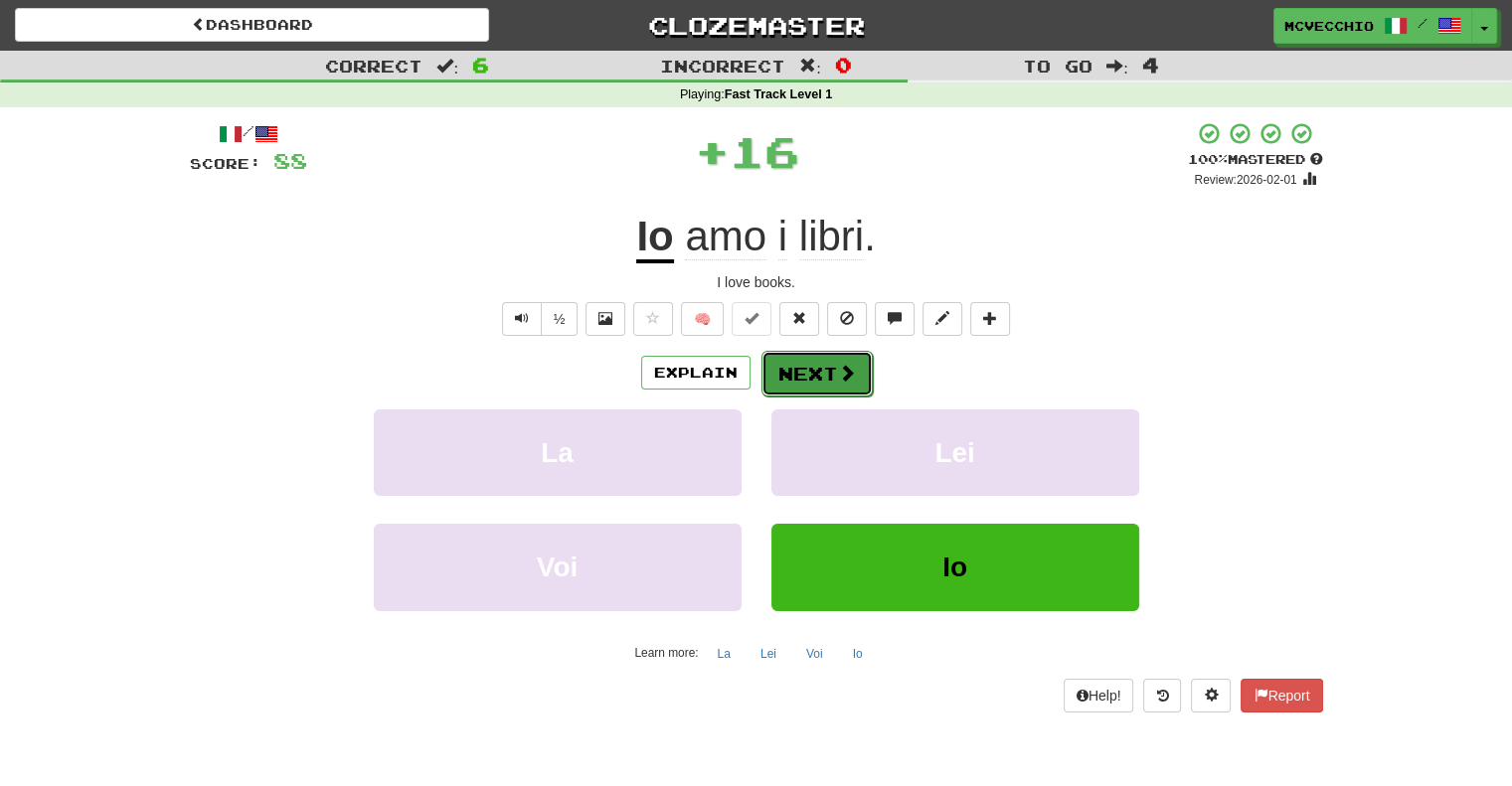 click at bounding box center (847, 373) 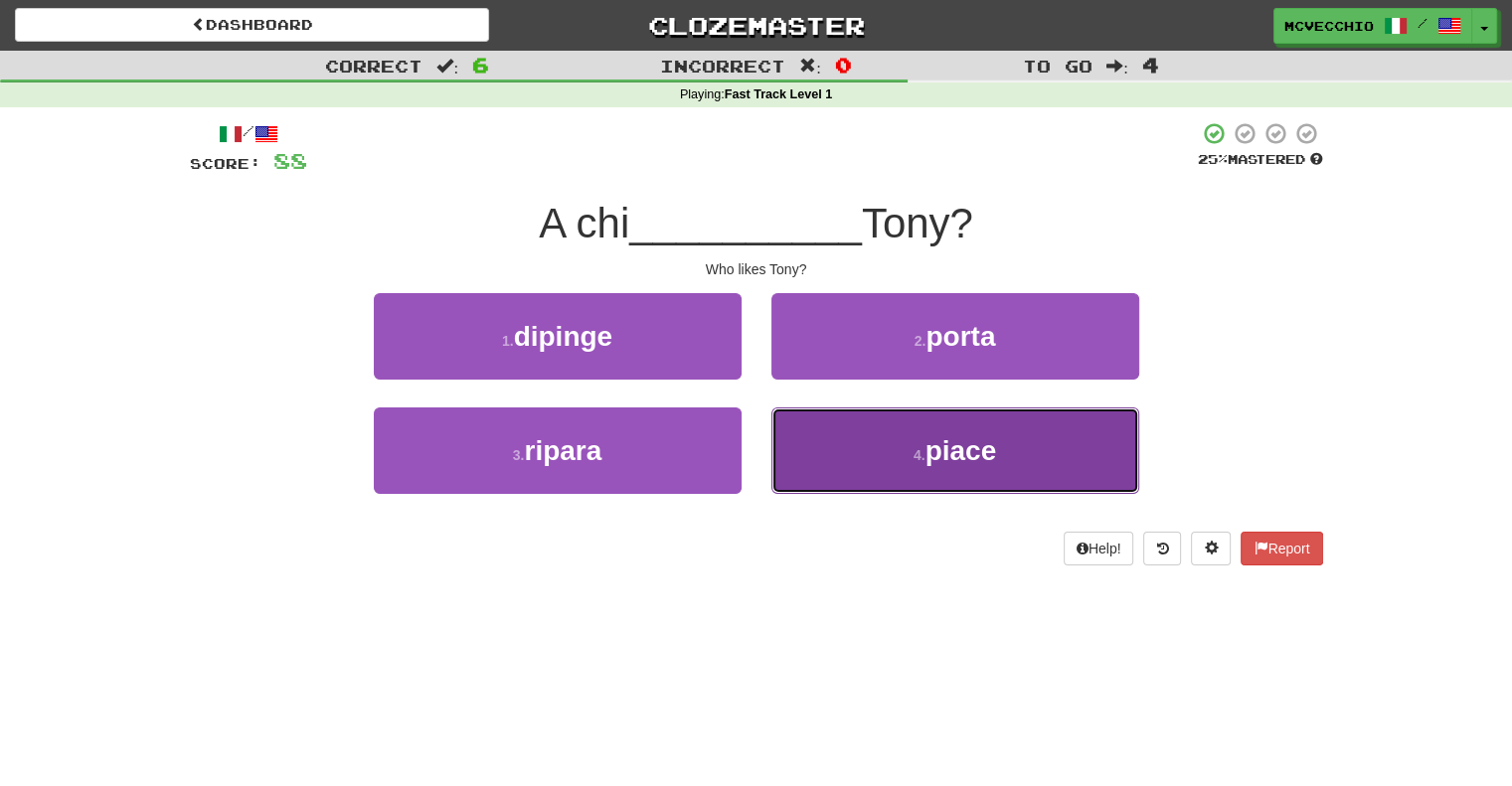 click on "piace" at bounding box center (961, 450) 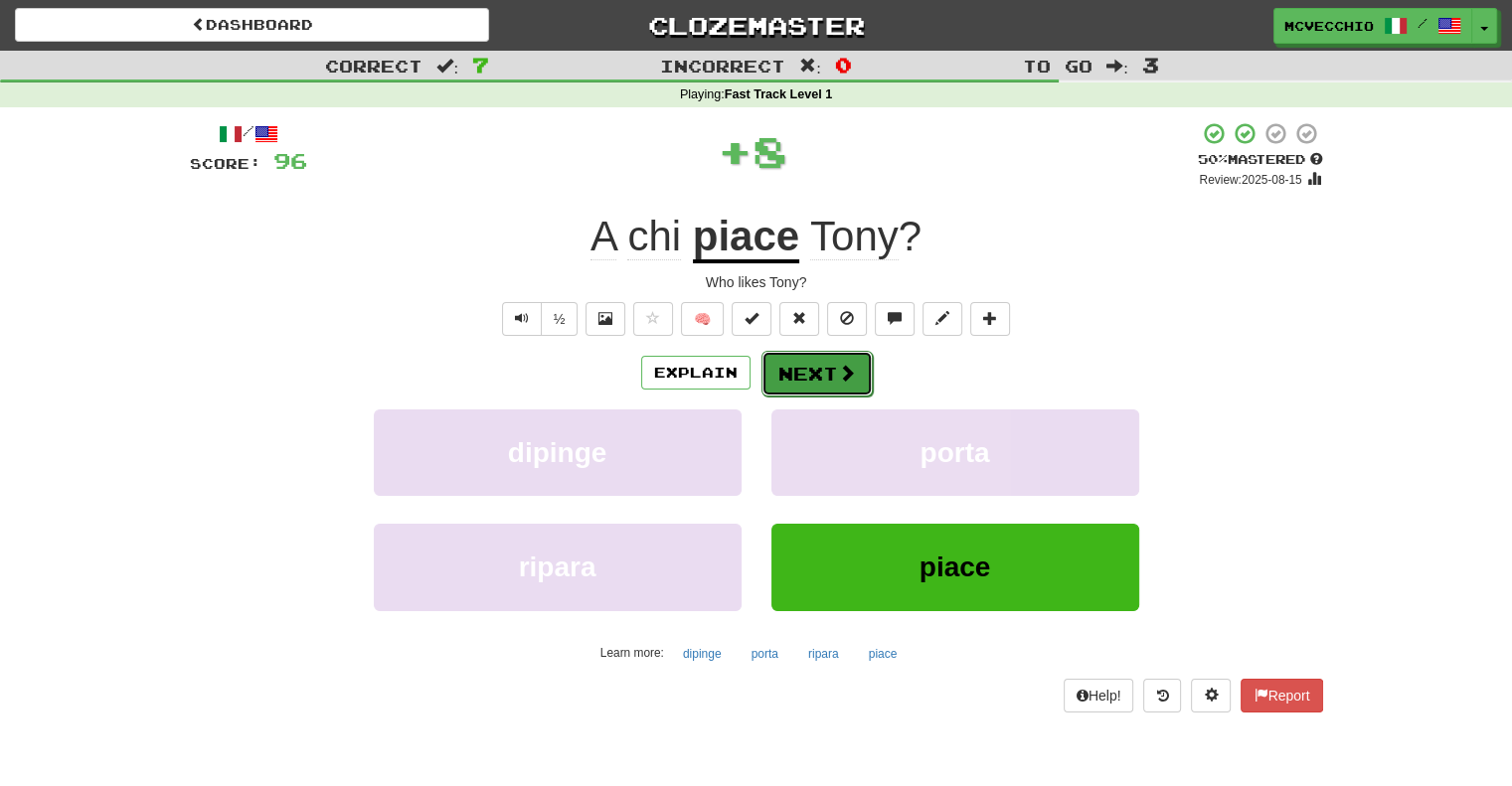 click on "Next" at bounding box center [817, 374] 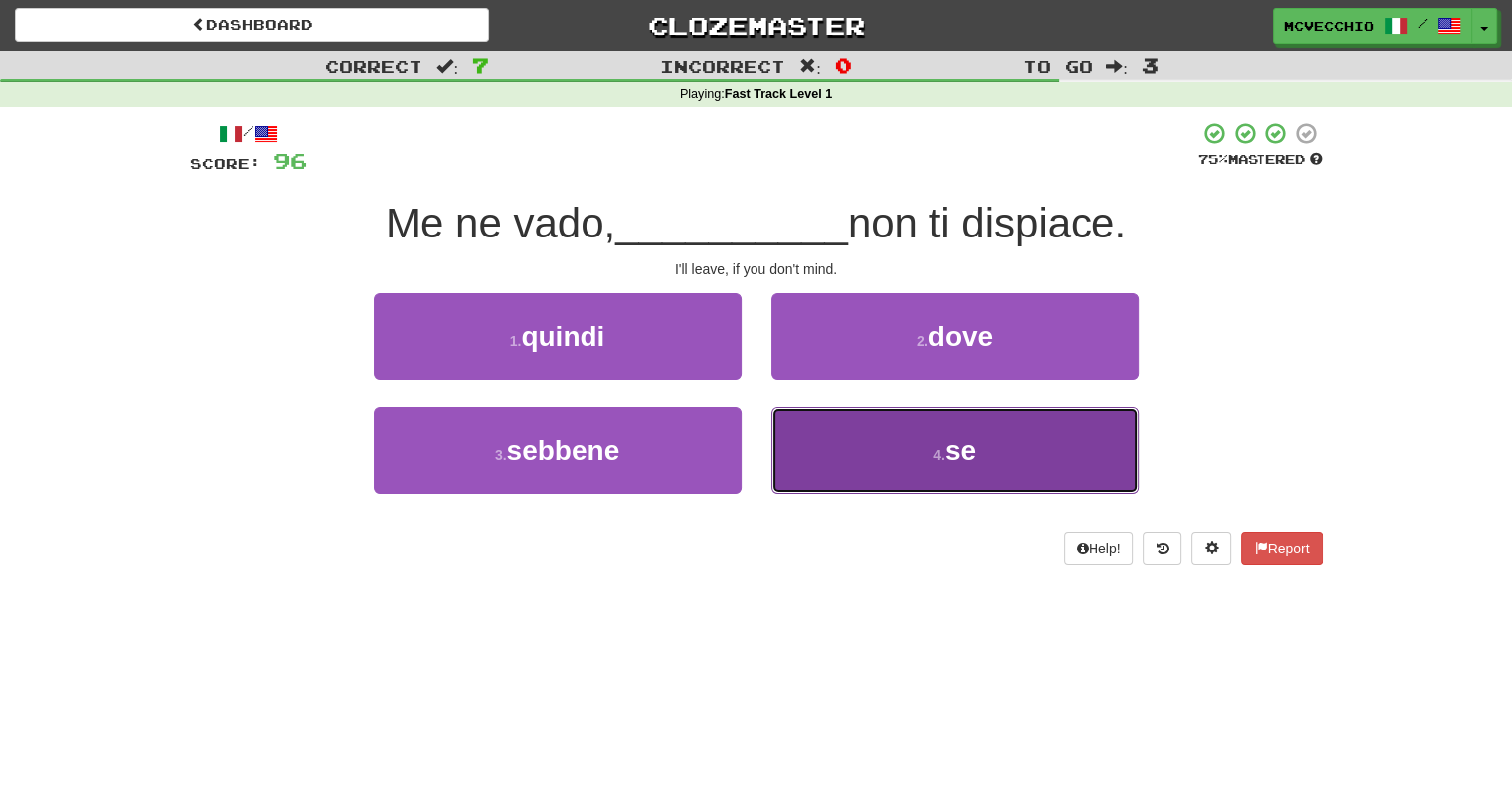 click on "4 .  se" at bounding box center [955, 450] 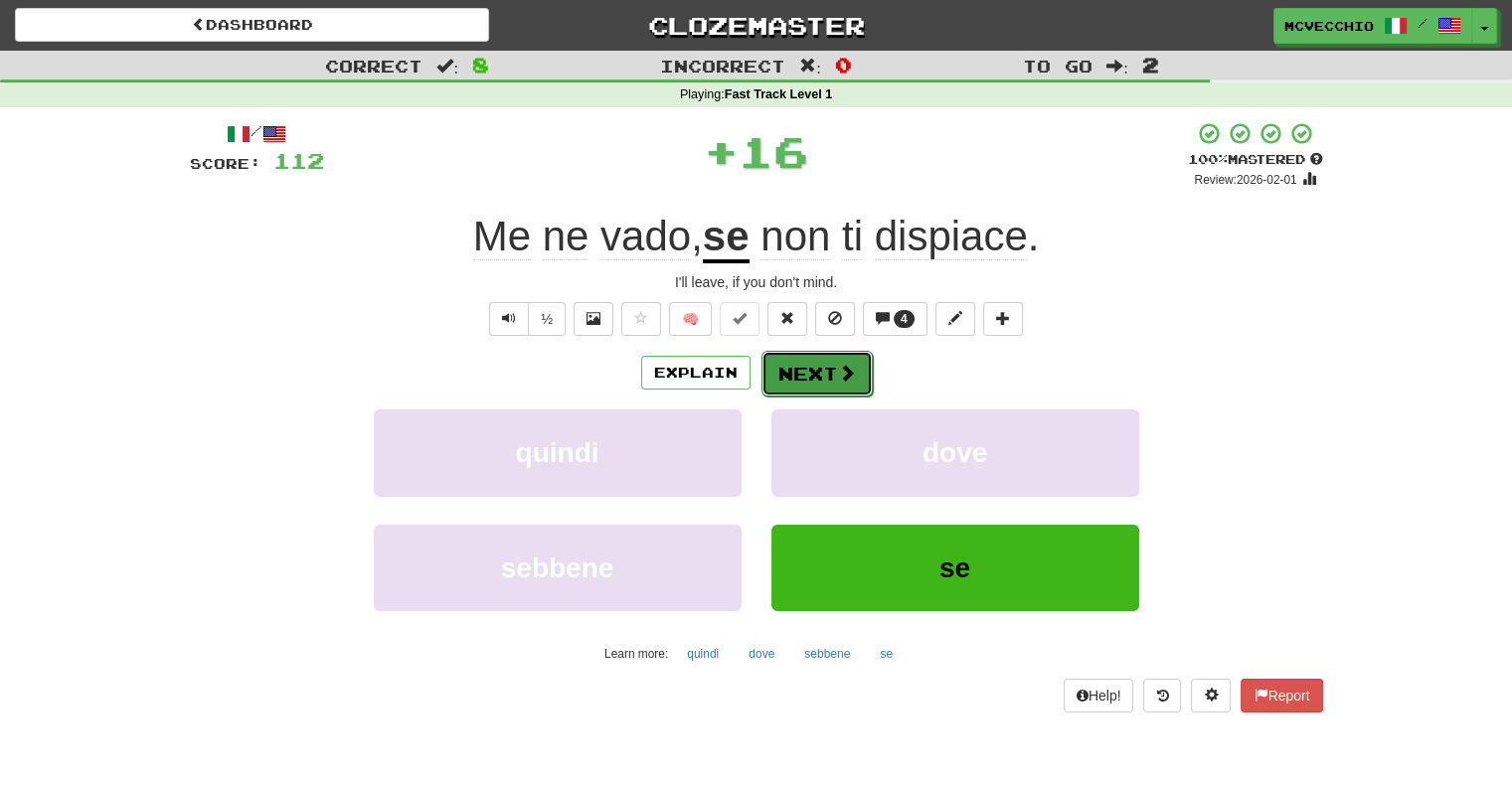 click on "Next" at bounding box center [817, 374] 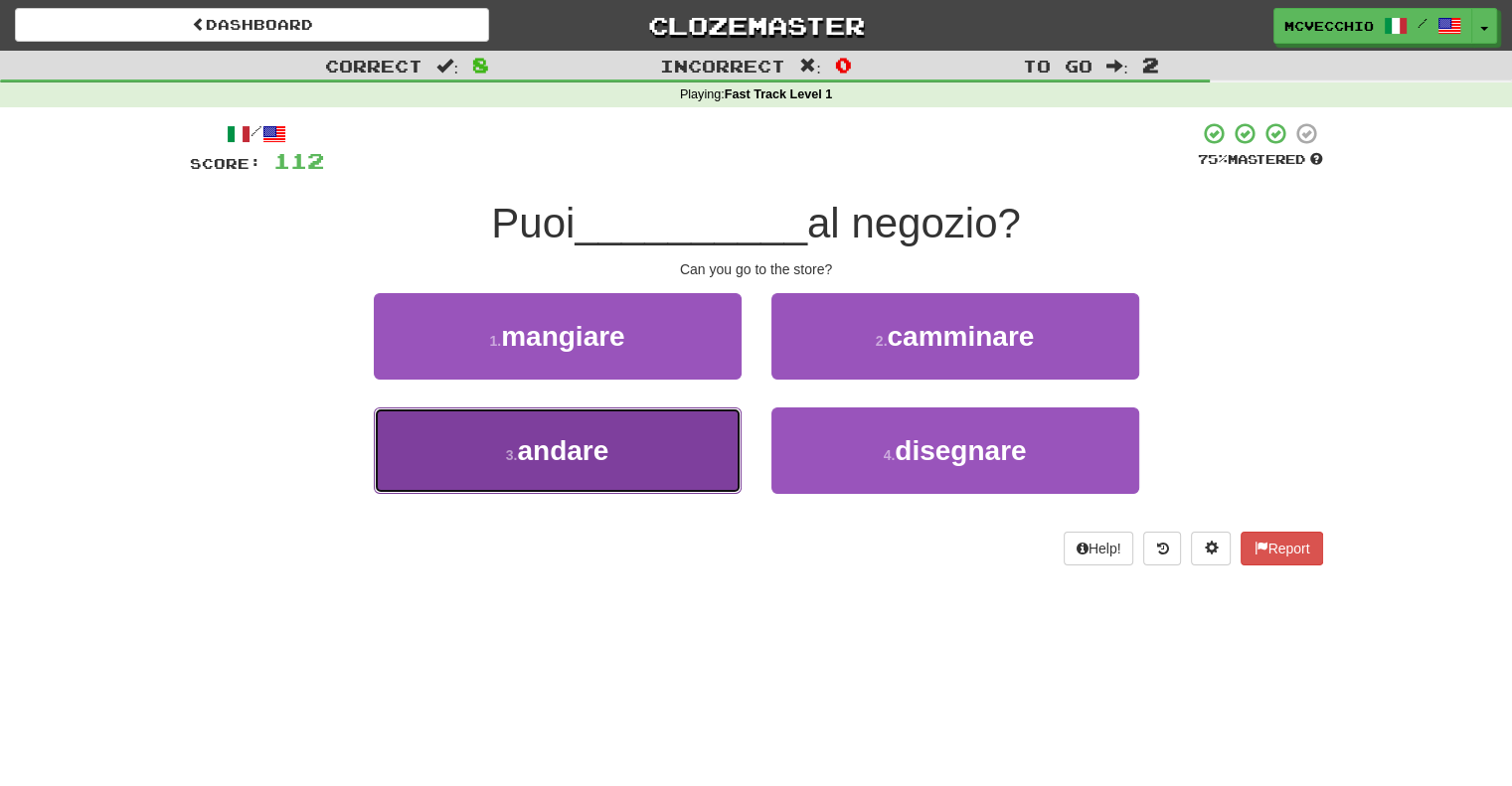 click on "andare" at bounding box center [563, 450] 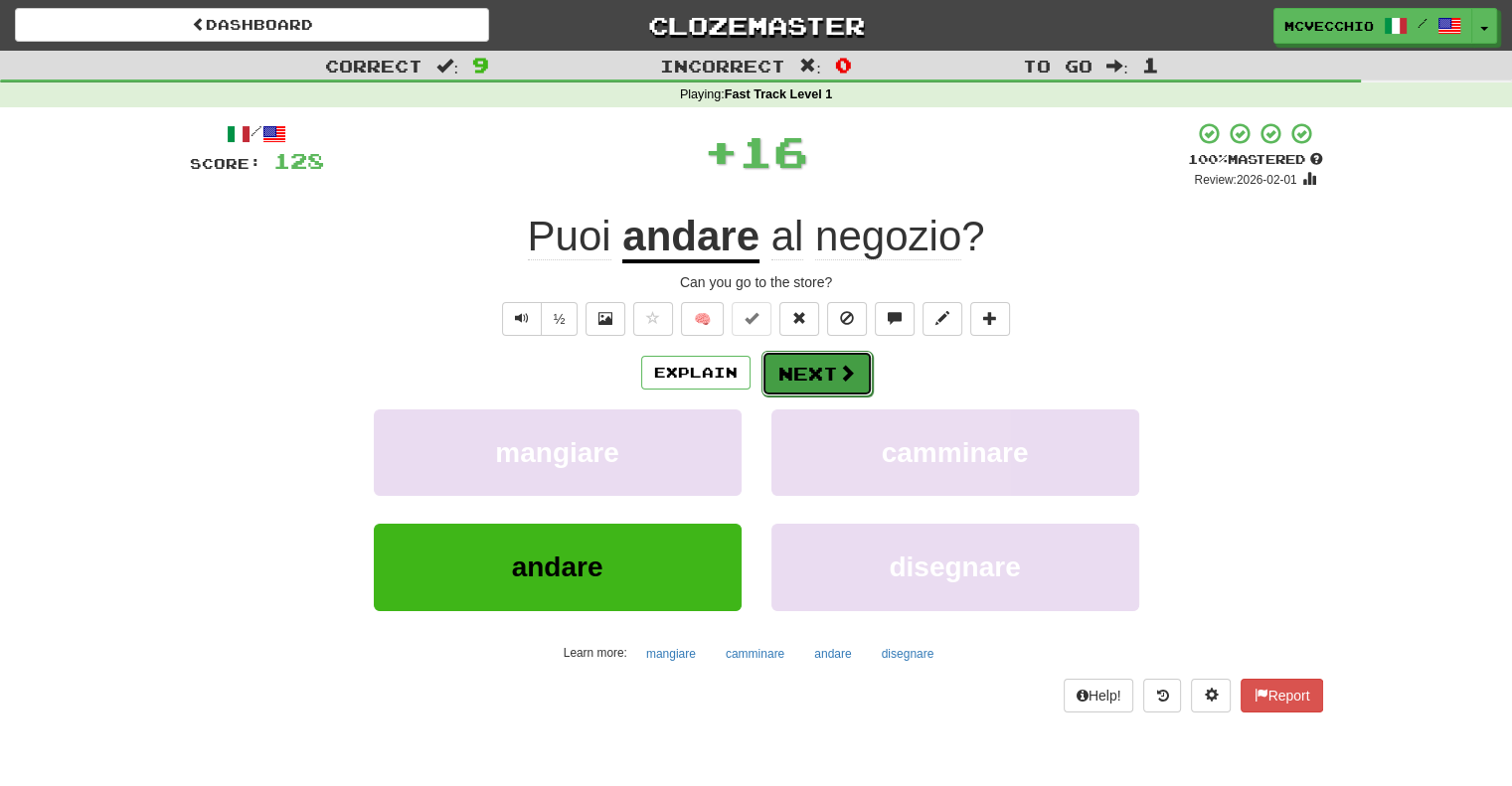 click on "Next" at bounding box center (817, 374) 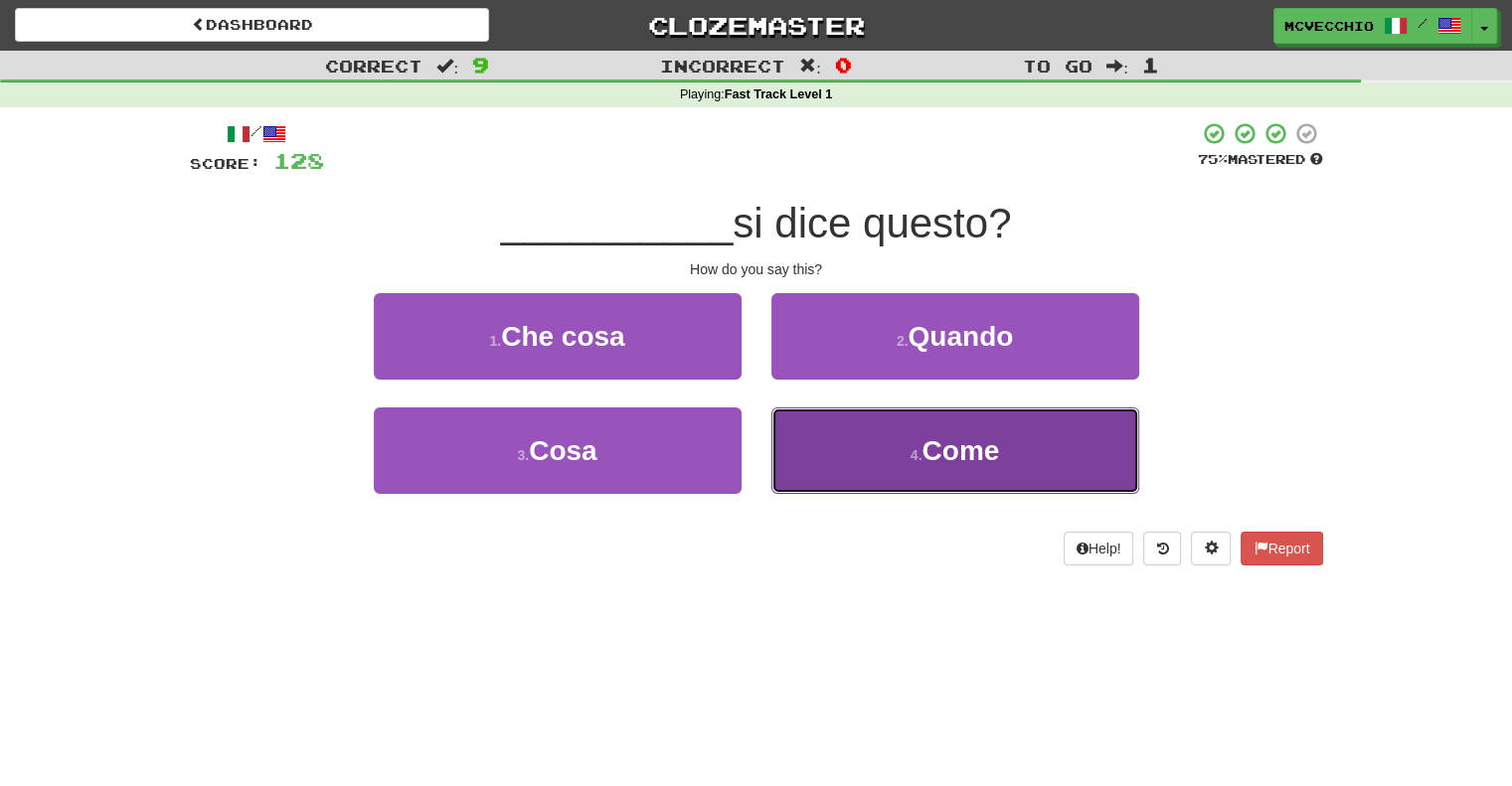 click on "4 ." at bounding box center [917, 455] 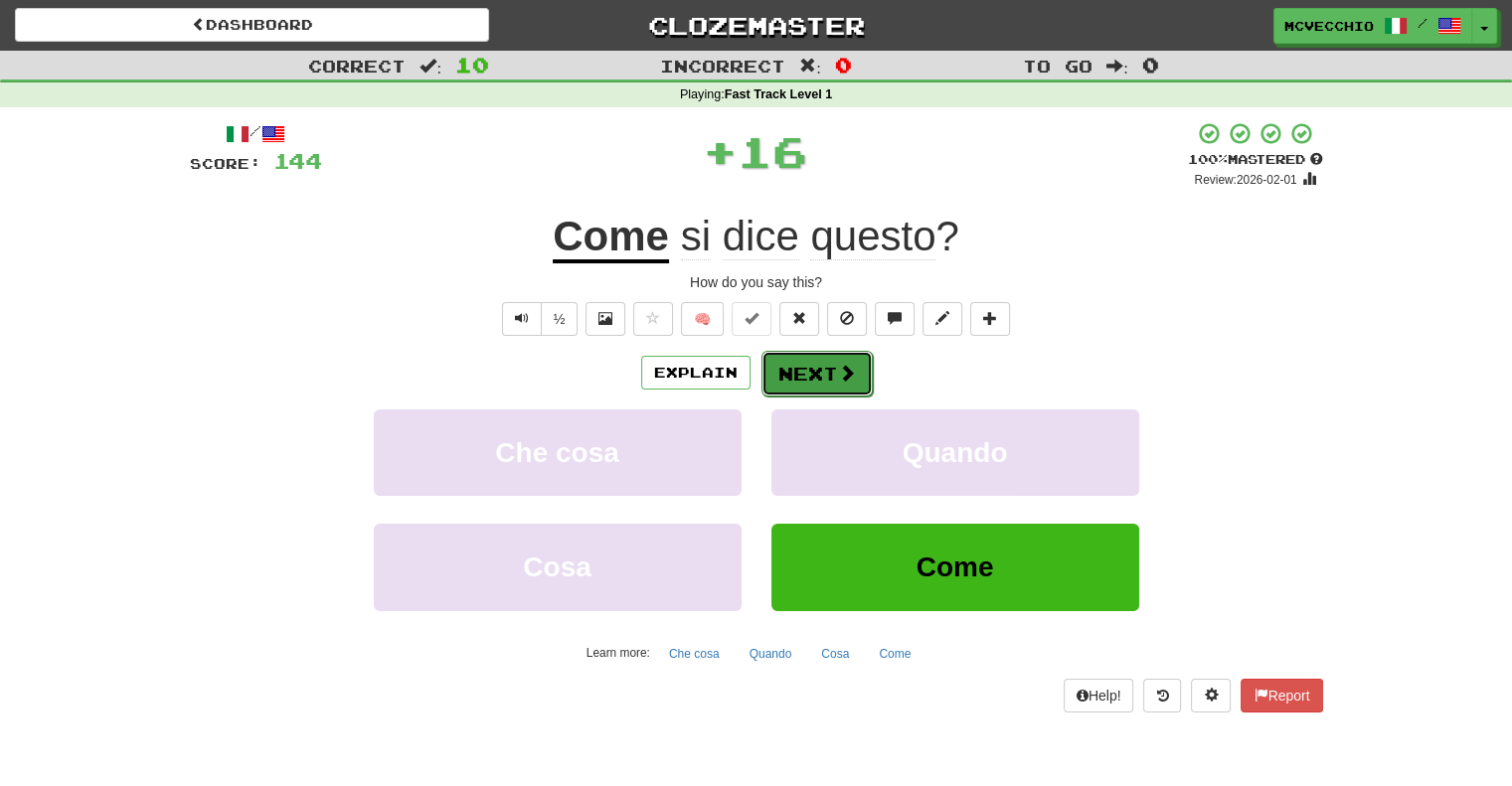 click on "Next" at bounding box center [817, 374] 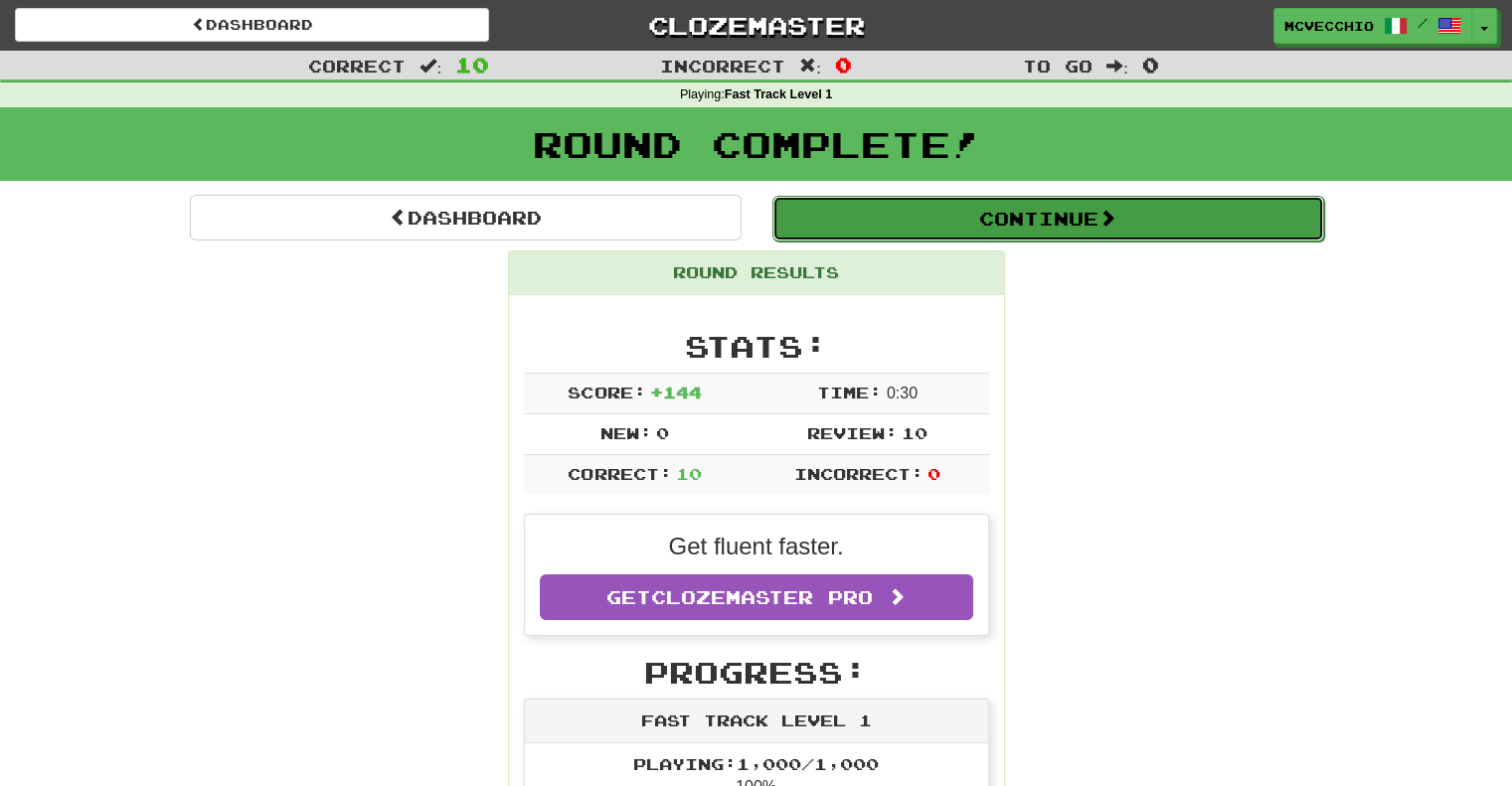 click on "Continue" at bounding box center (1048, 219) 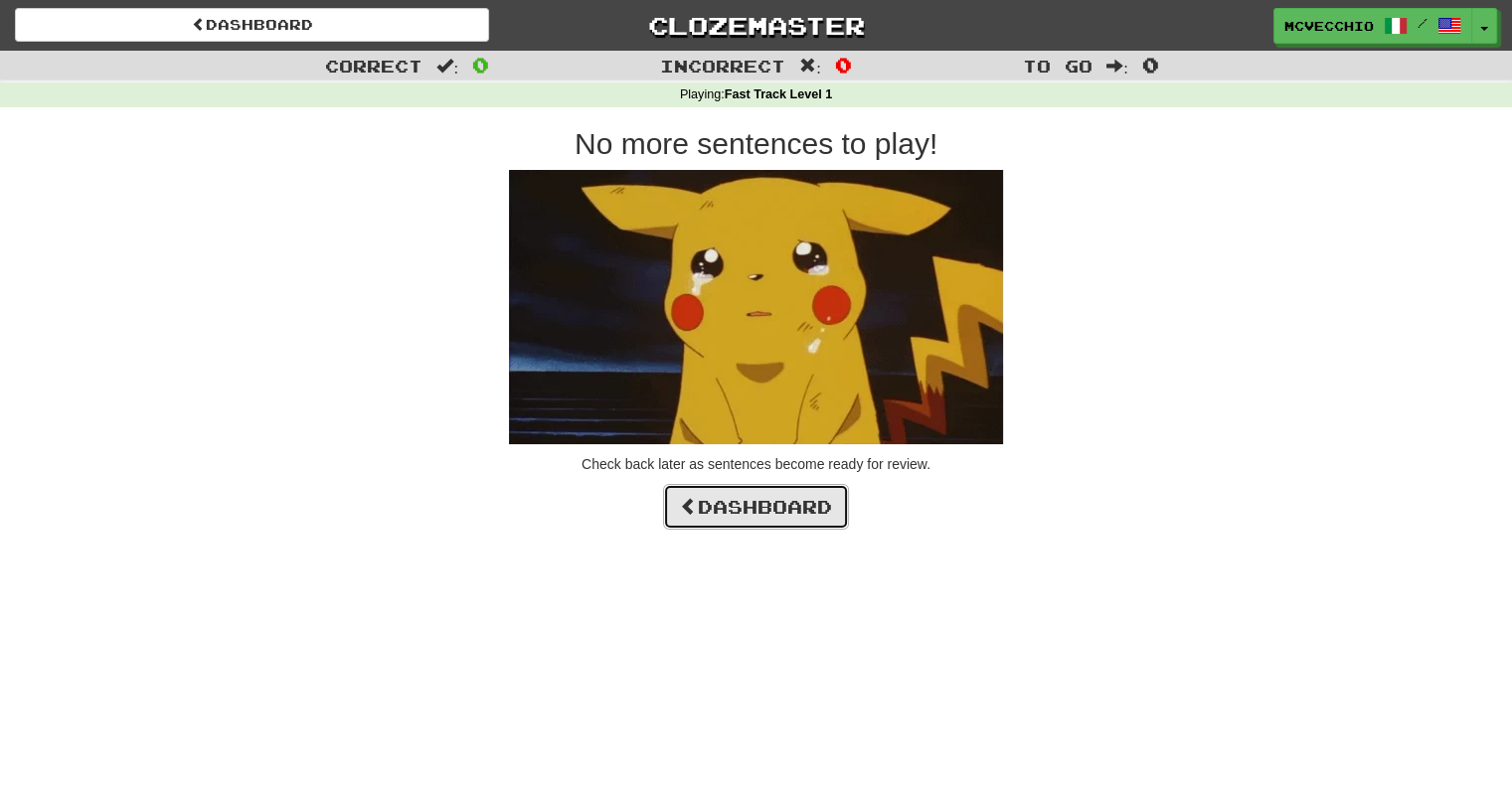 click on "Dashboard" at bounding box center [756, 507] 